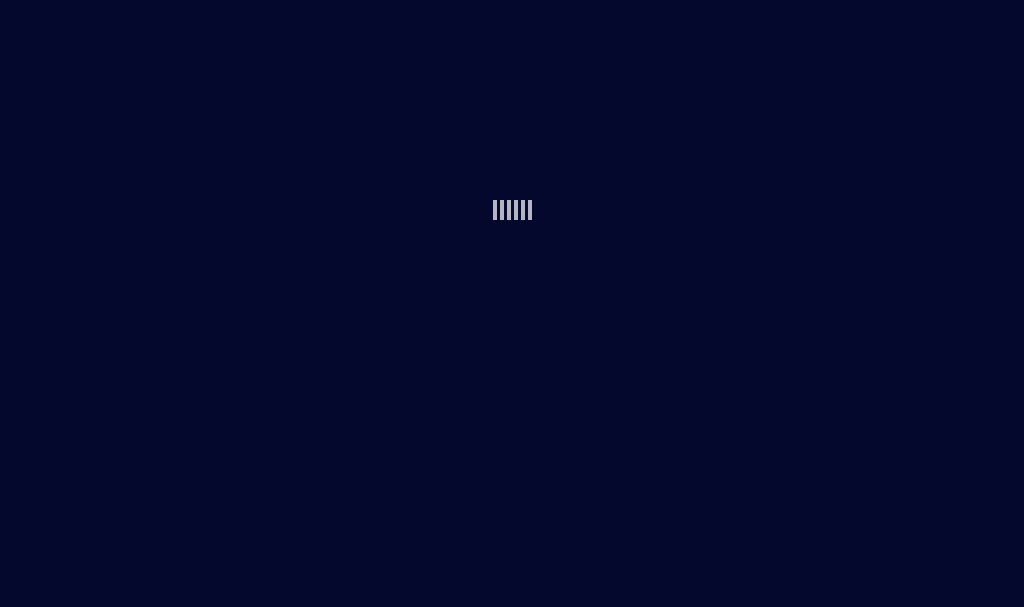 scroll, scrollTop: 0, scrollLeft: 0, axis: both 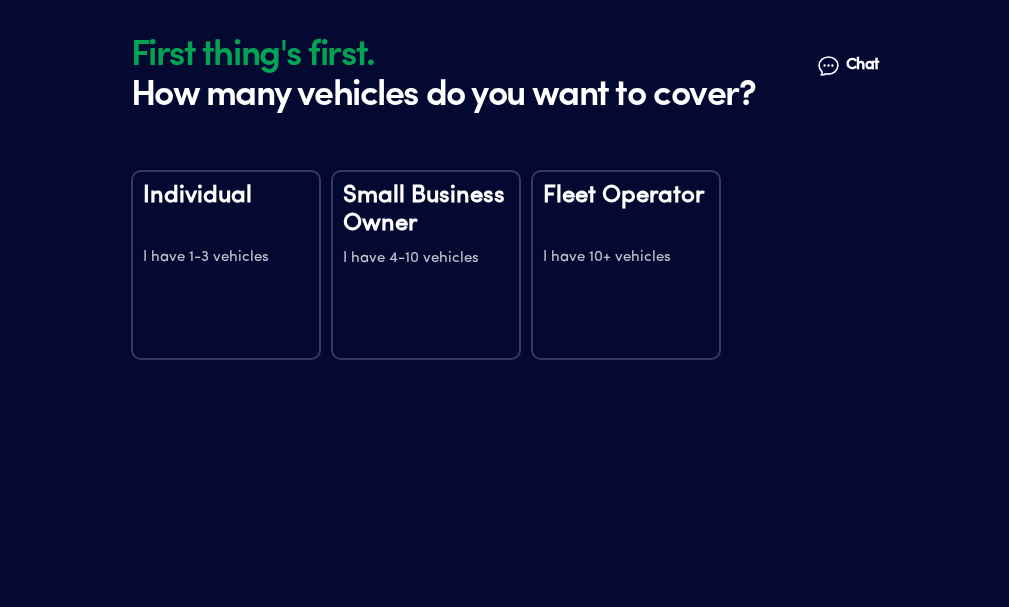 click on "Individual I have 1-3 vehicles" at bounding box center (226, 265) 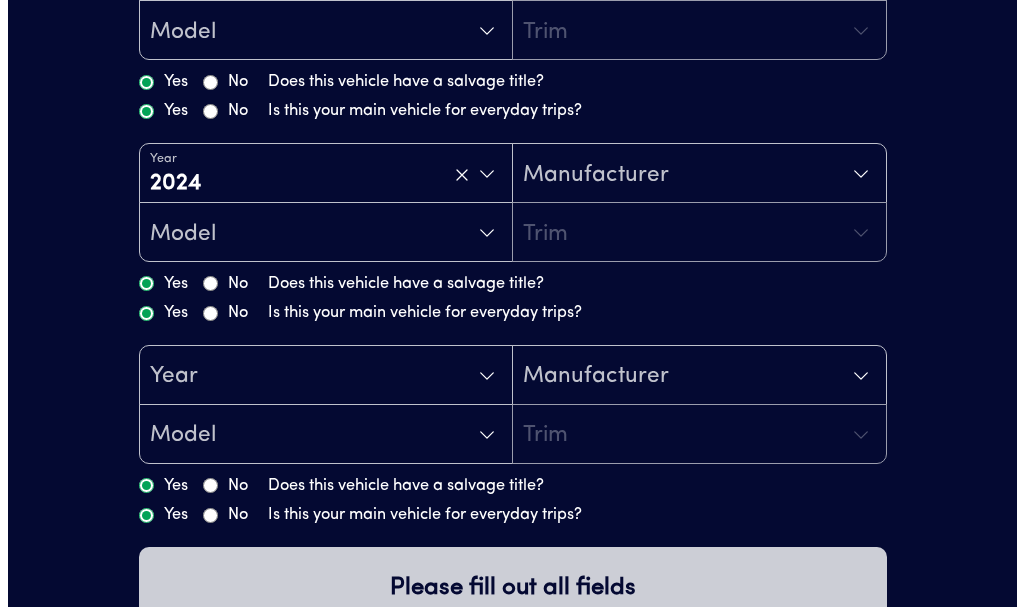 scroll, scrollTop: 265, scrollLeft: 0, axis: vertical 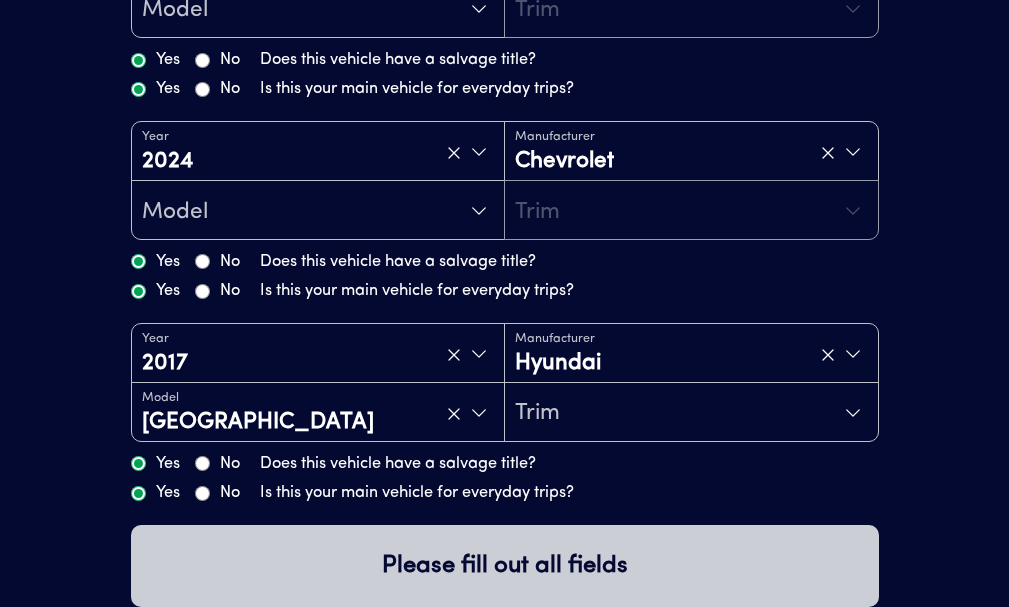 click on "Year 2025 Manufacturer Chevrolet Model Trim Yes No Does this vehicle have a salvage title? Yes No Is this your main vehicle for everyday trips? Year 2024 Manufacturer Chevrolet Model Trim Yes No Does this vehicle have a salvage title? Yes No Is this your main vehicle for everyday trips? Year 2017 Manufacturer Hyundai Model Tucson Trim Yes No Does this vehicle have a salvage title? Yes No Is this your main vehicle for everyday trips?" at bounding box center [505, 212] 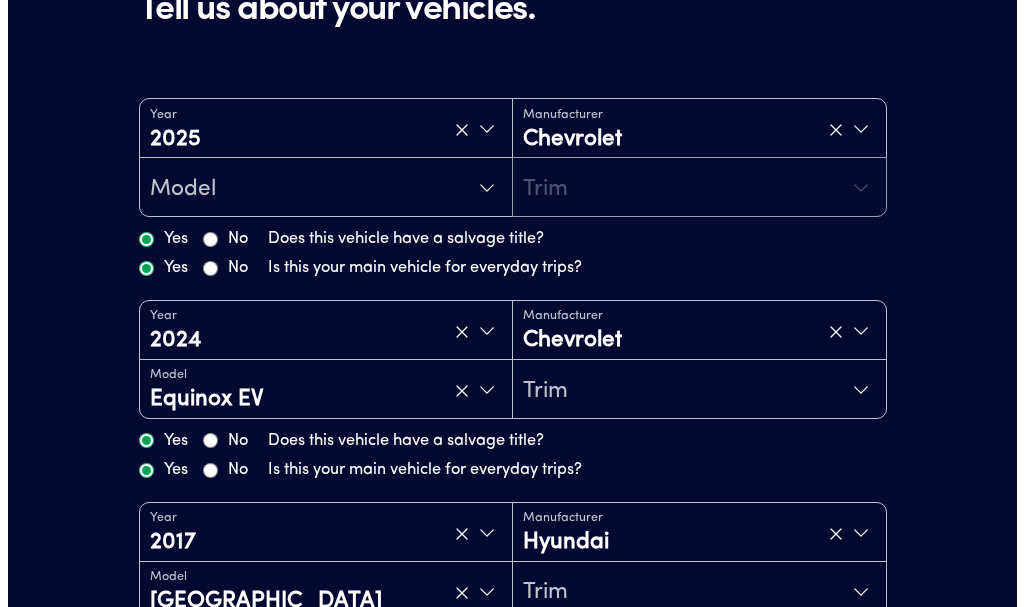 scroll, scrollTop: 65, scrollLeft: 0, axis: vertical 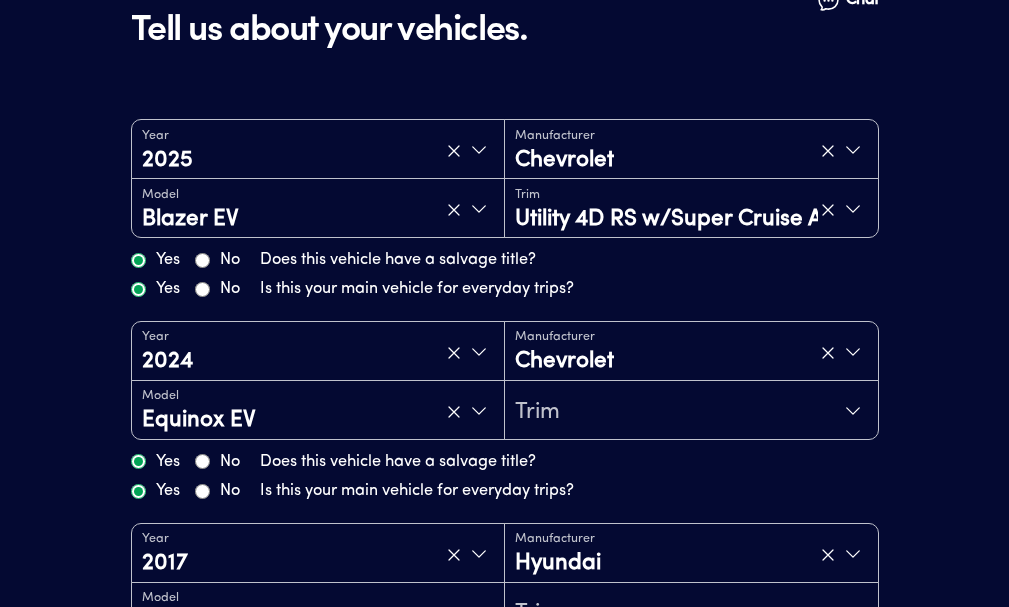 click on "Fantastic! Tell us about your vehicles. Talk to a human Chat Fantastic! Tell us about your vehicles. Talk to a human Chat Year 2025 Manufacturer Chevrolet Model Blazer EV Trim Utility 4D RS w/Super Cruise AWD Electric Yes No Does this vehicle have a salvage title? Yes No Is this your main vehicle for everyday trips? Year 2024 Manufacturer Chevrolet Model Equinox EV Trim Yes No Does this vehicle have a salvage title? Yes No Is this your main vehicle for everyday trips? Year 2017 Manufacturer Hyundai Model Tucson Trim Yes No Does this vehicle have a salvage title? Yes No Is this your main vehicle for everyday trips? Please fill out all fields" at bounding box center (505, 386) 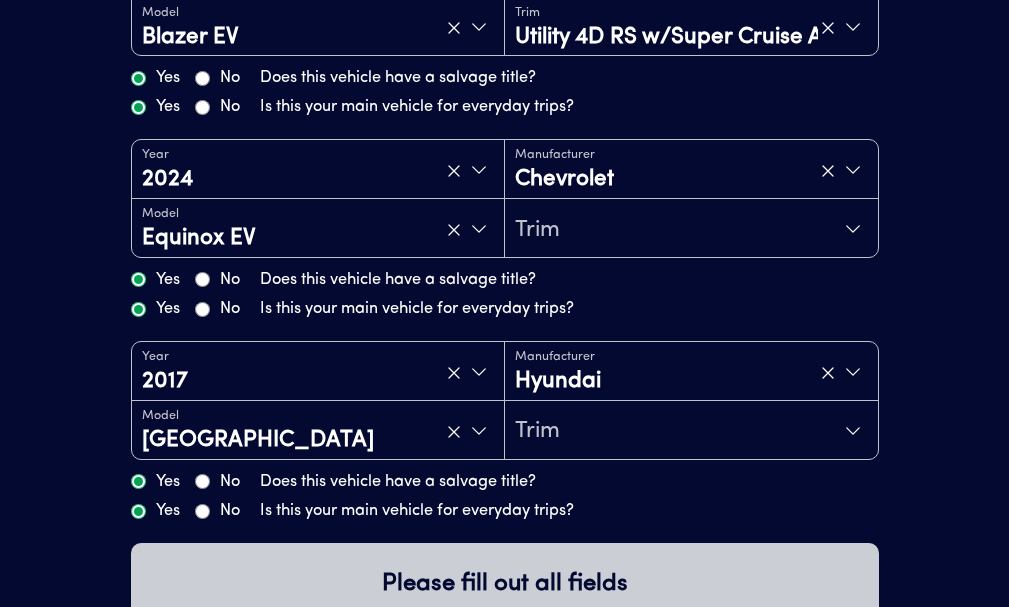 scroll, scrollTop: 265, scrollLeft: 0, axis: vertical 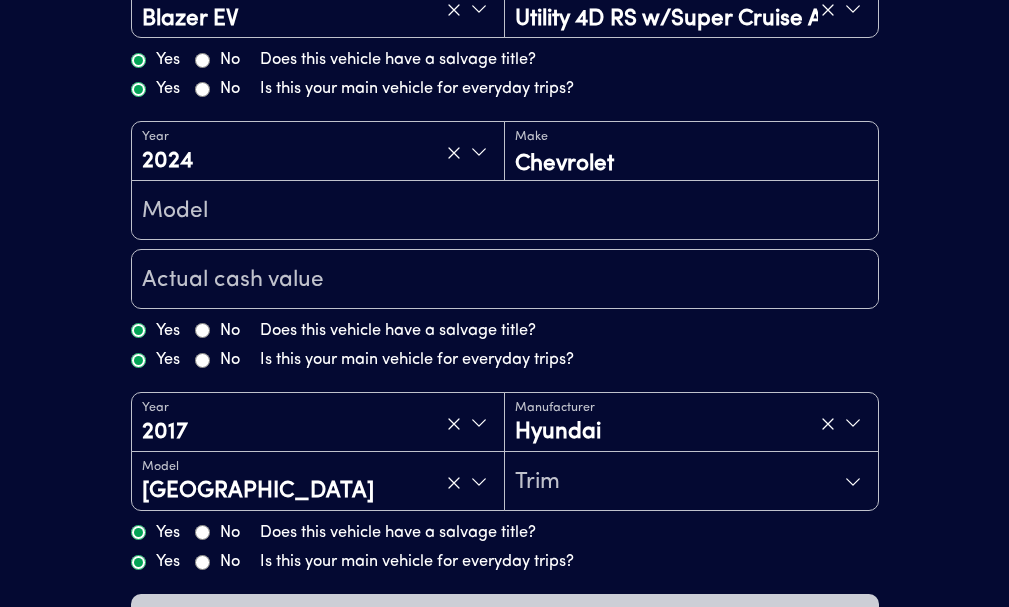 click at bounding box center (505, 211) 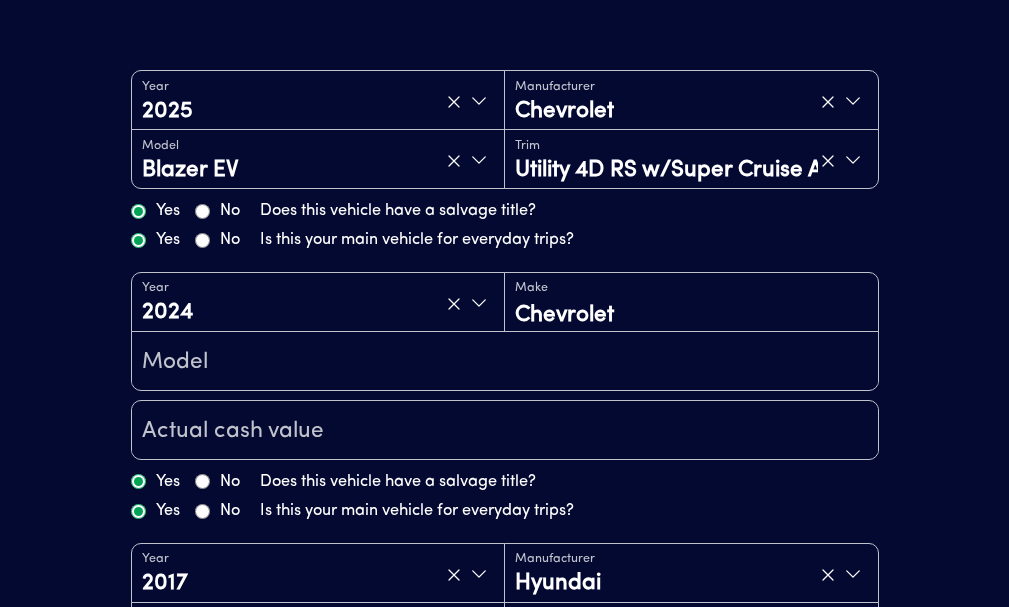 scroll, scrollTop: 65, scrollLeft: 0, axis: vertical 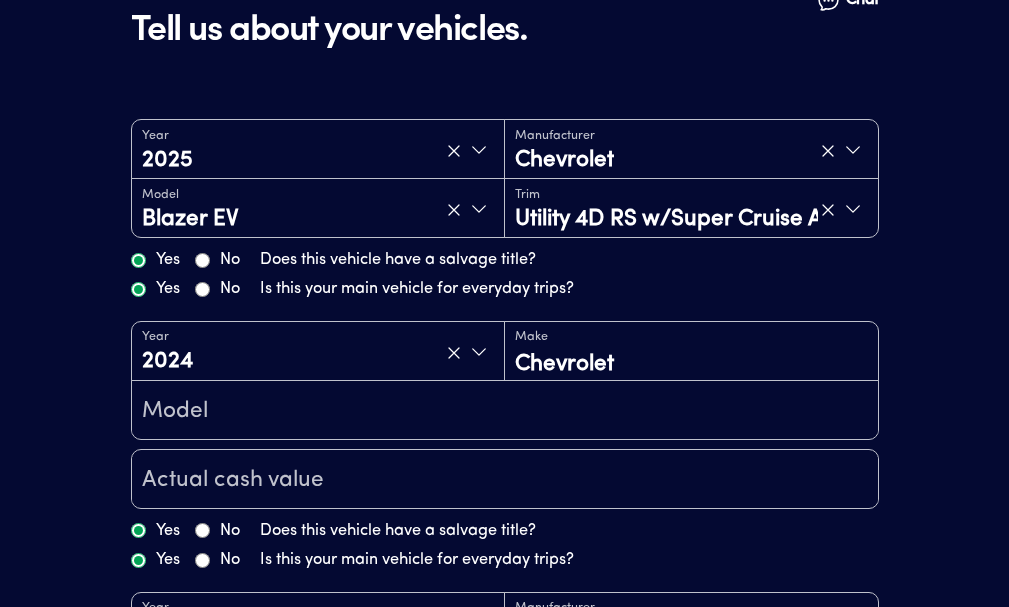 click at bounding box center (505, 411) 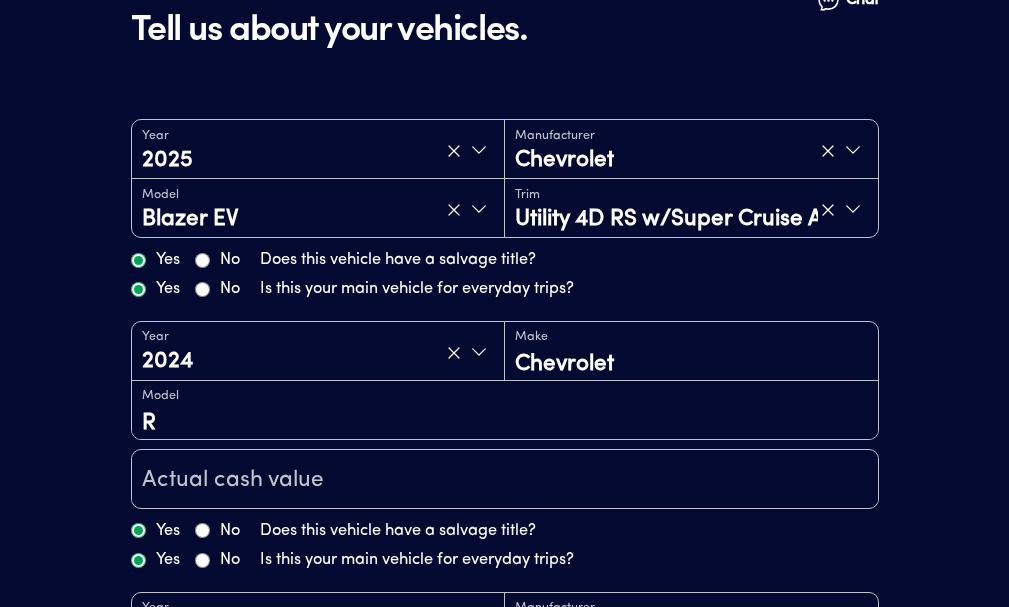 type 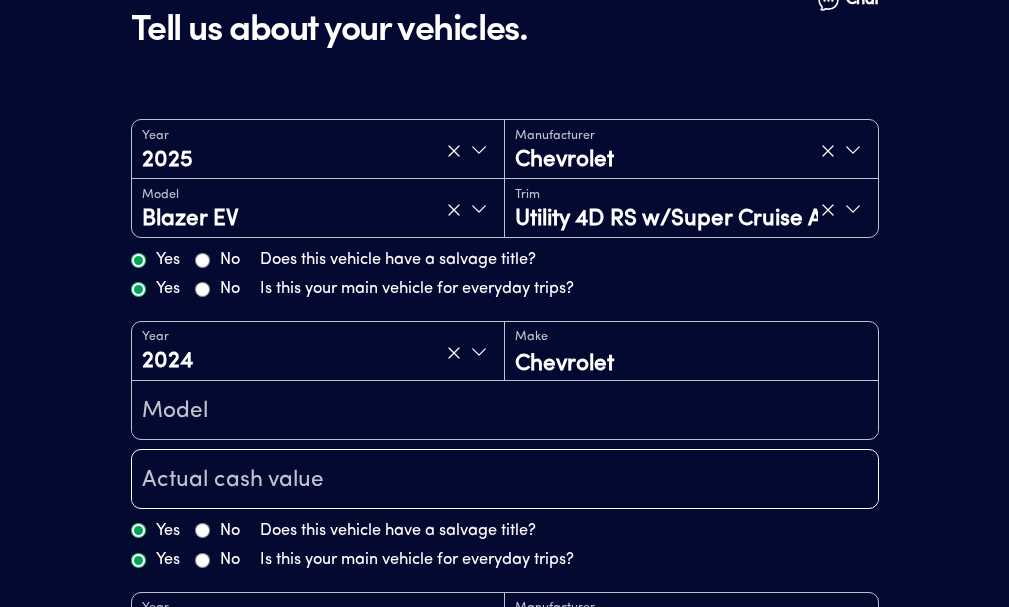 click at bounding box center [505, 480] 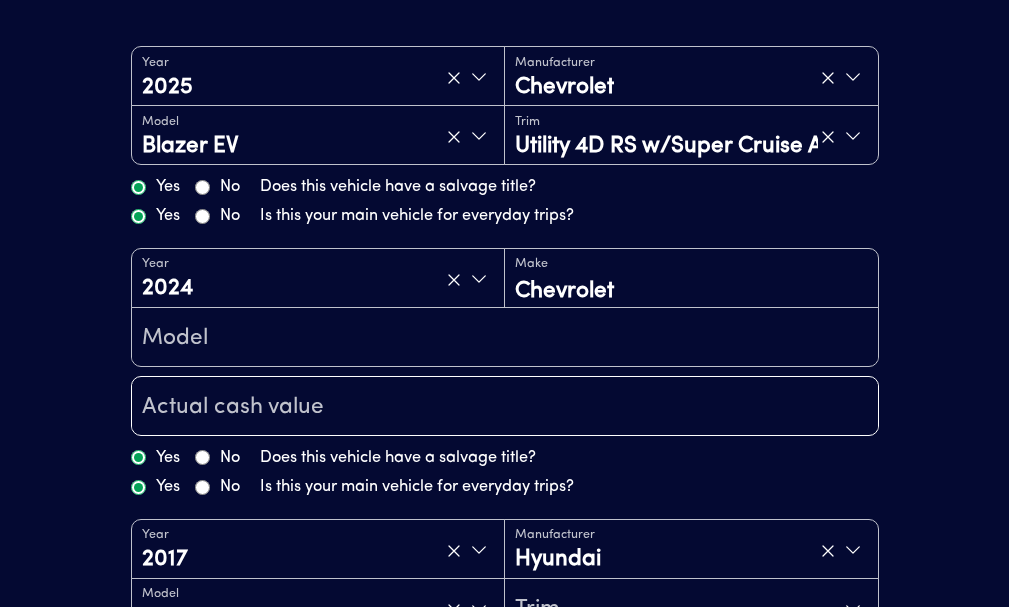 scroll, scrollTop: 134, scrollLeft: 0, axis: vertical 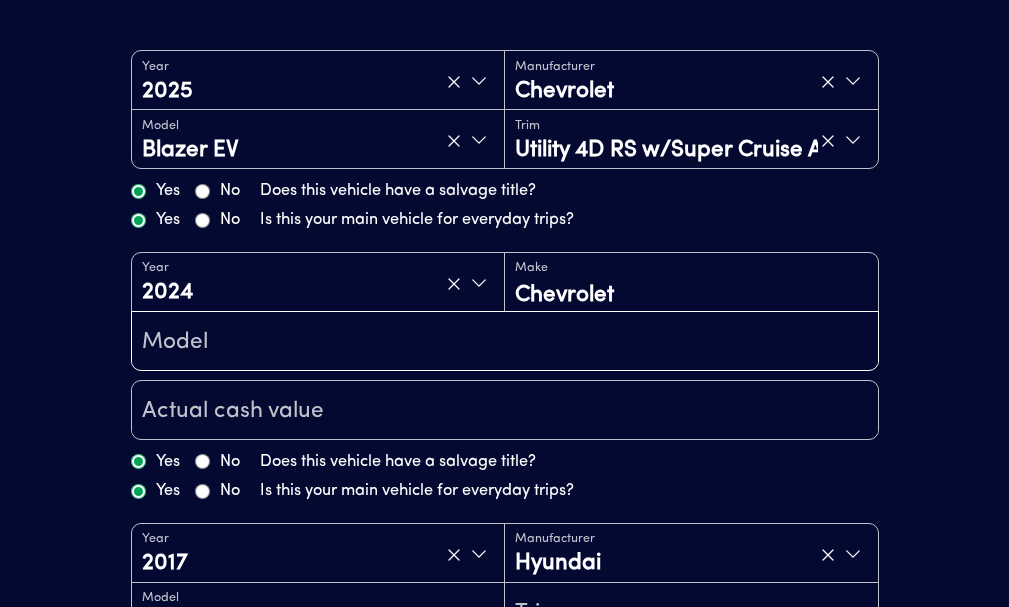 click at bounding box center (505, 342) 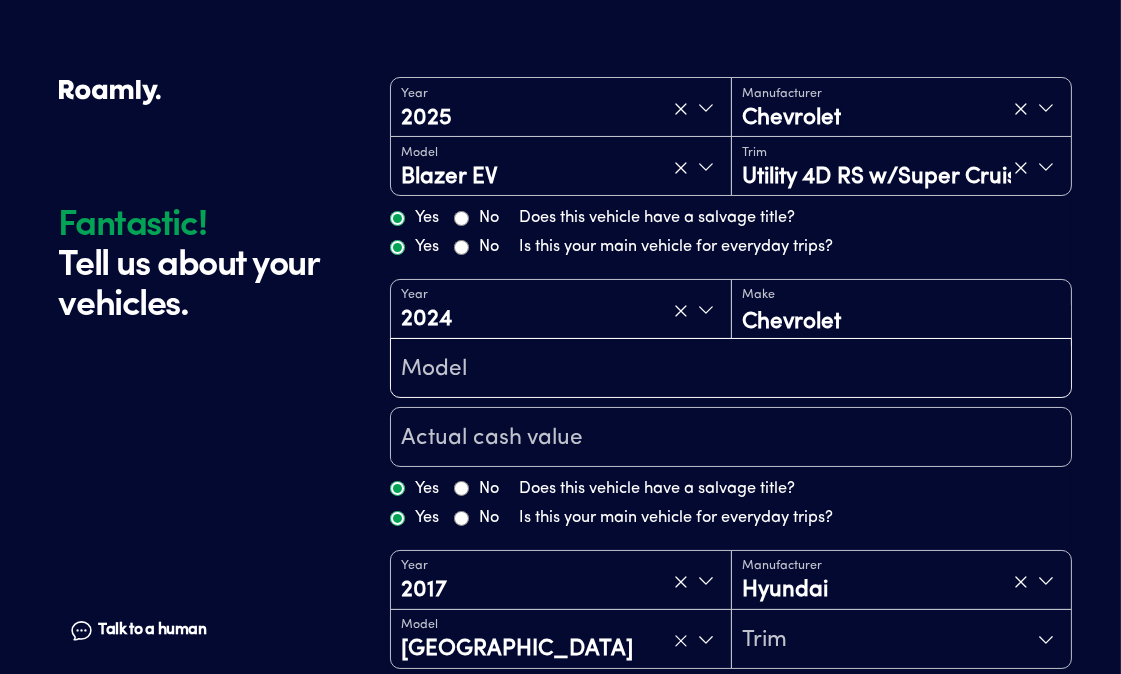 scroll, scrollTop: 23, scrollLeft: 0, axis: vertical 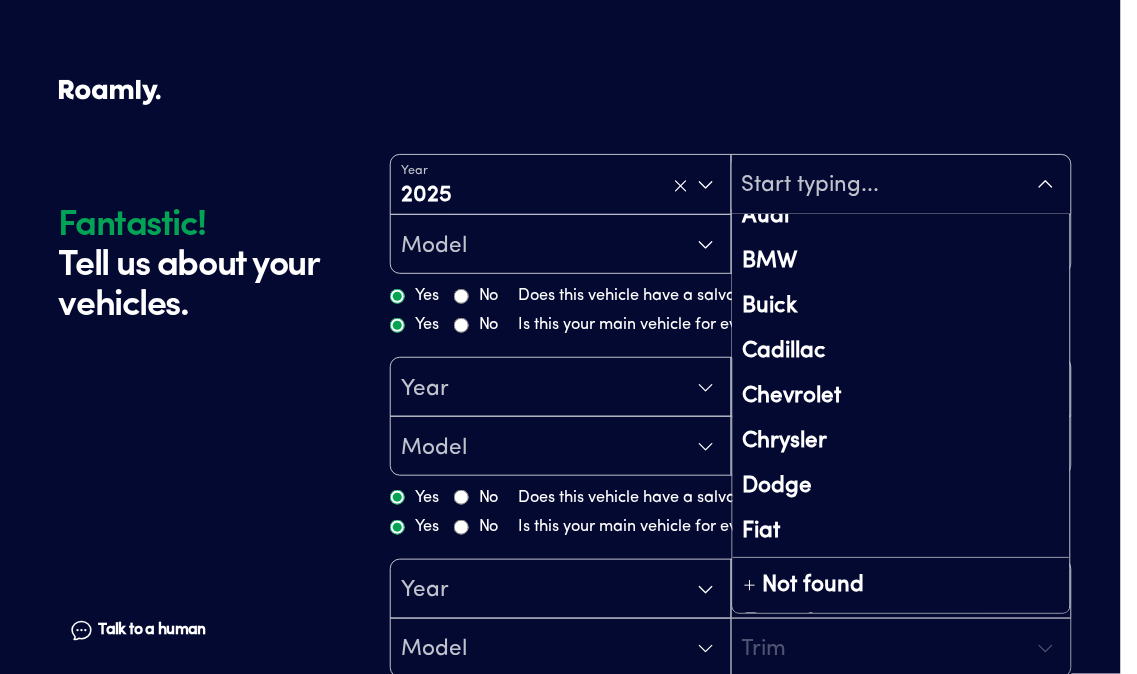 drag, startPoint x: 784, startPoint y: 383, endPoint x: 736, endPoint y: 378, distance: 48.259712 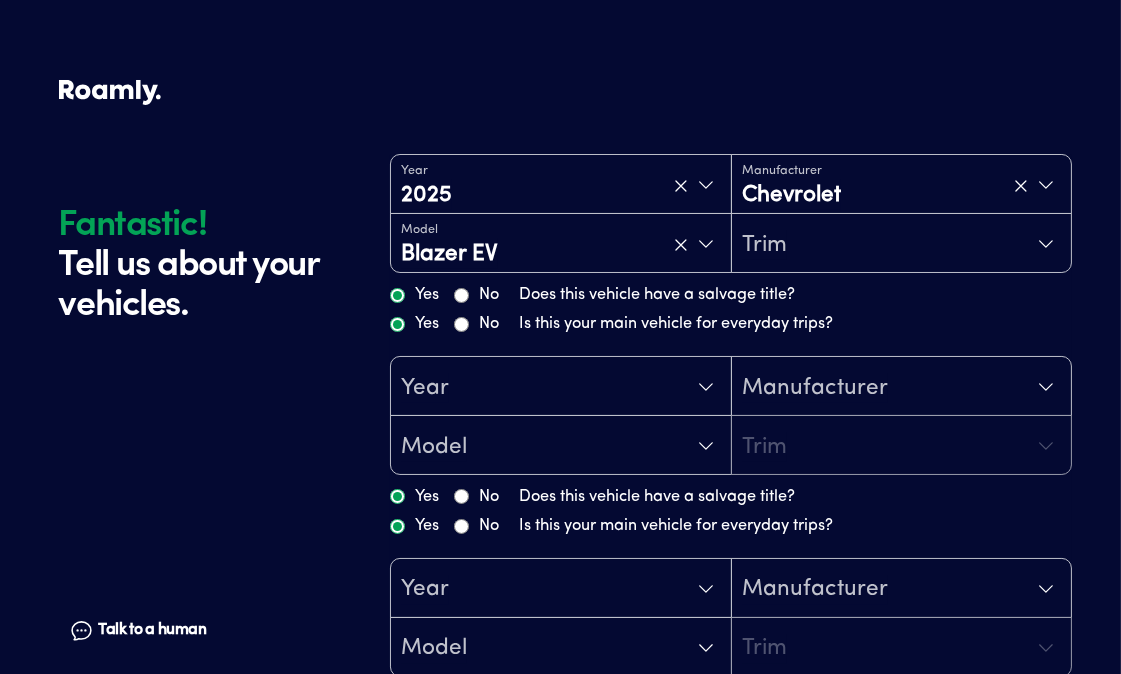click on "Model Blazer EV Trim" at bounding box center [731, 243] 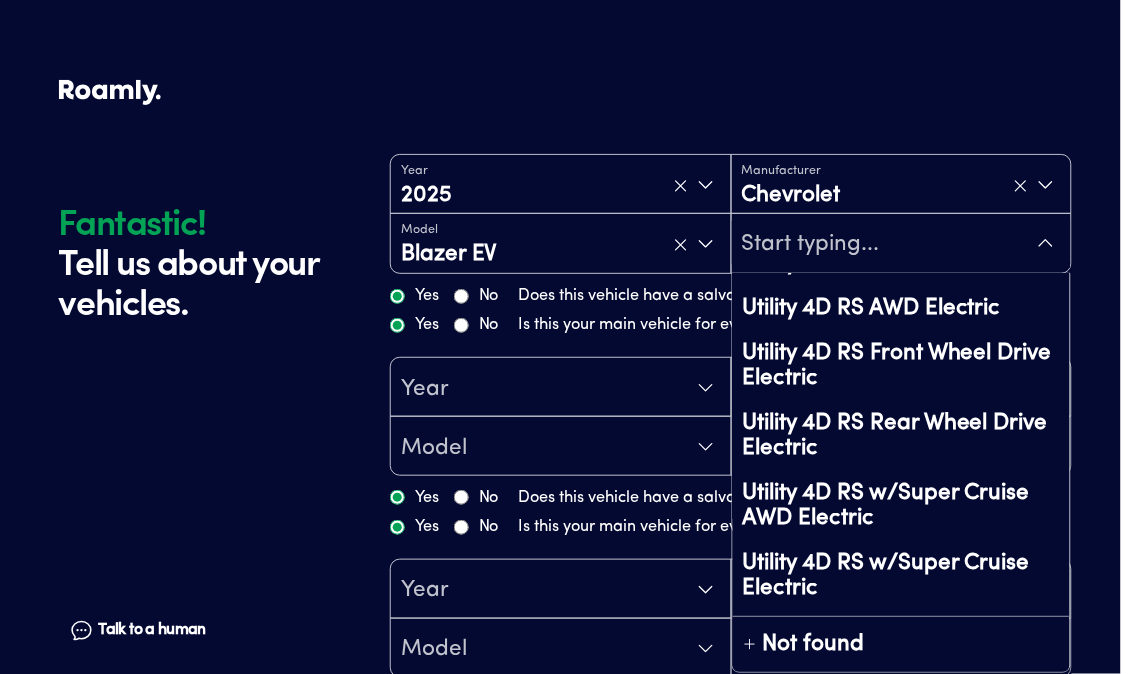 scroll, scrollTop: 303, scrollLeft: 0, axis: vertical 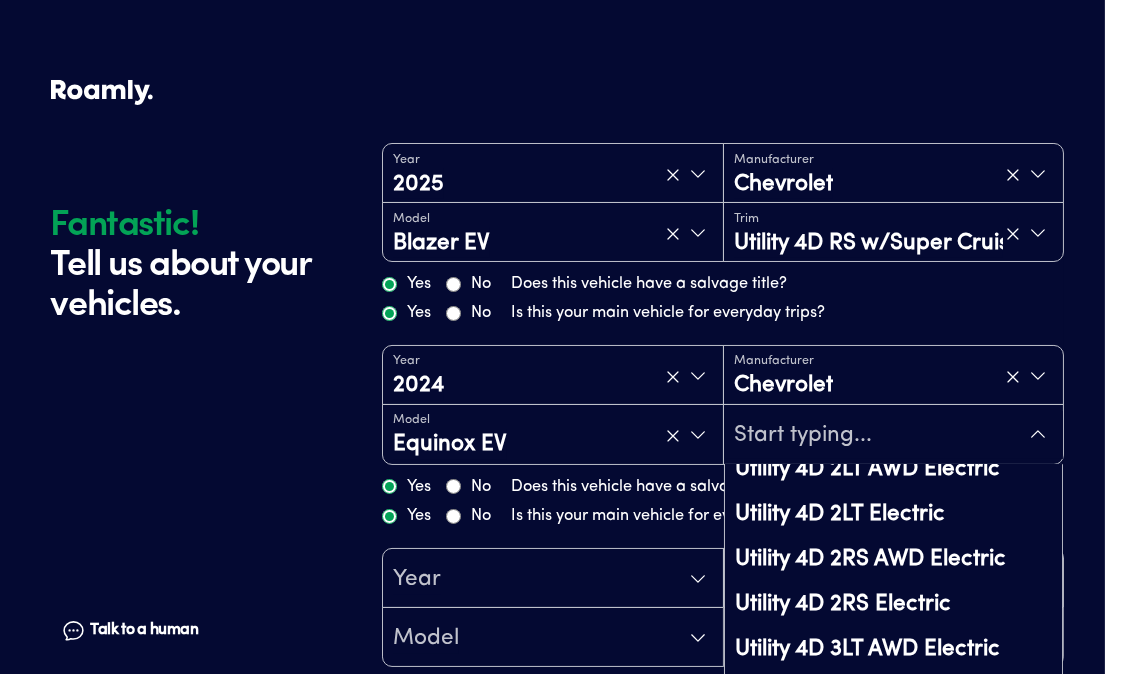 click on "Fantastic! Tell us about your vehicles. Talk to a human Chat Fantastic! Tell us about your vehicles. Talk to a human Chat Year [DATE] Manufacturer Chevrolet Model Blazer EV Trim Utility 4D RS w/Super Cruise AWD Electric Yes No Does this vehicle have a salvage title? Yes No Is this your main vehicle for everyday trips? Year [DATE] Manufacturer Chevrolet Model Equinox EV Utility 4D 2LT AWD Electric Utility 4D 2LT Electric Utility 4D 2RS AWD Electric Utility 4D 2RS Electric Utility 4D 3LT AWD Electric Utility 4D 3LT Electric Utility 4D 3RS AWD Electric Utility 4D 3RS Electric Not found Yes No Does this vehicle have a salvage title? Yes No Is this your main vehicle for everyday trips? Year Manufacturer Model Trim Yes No Does this vehicle have a salvage title? Yes No Is this your main vehicle for everyday trips? Please fill out all fields" at bounding box center [553, 436] 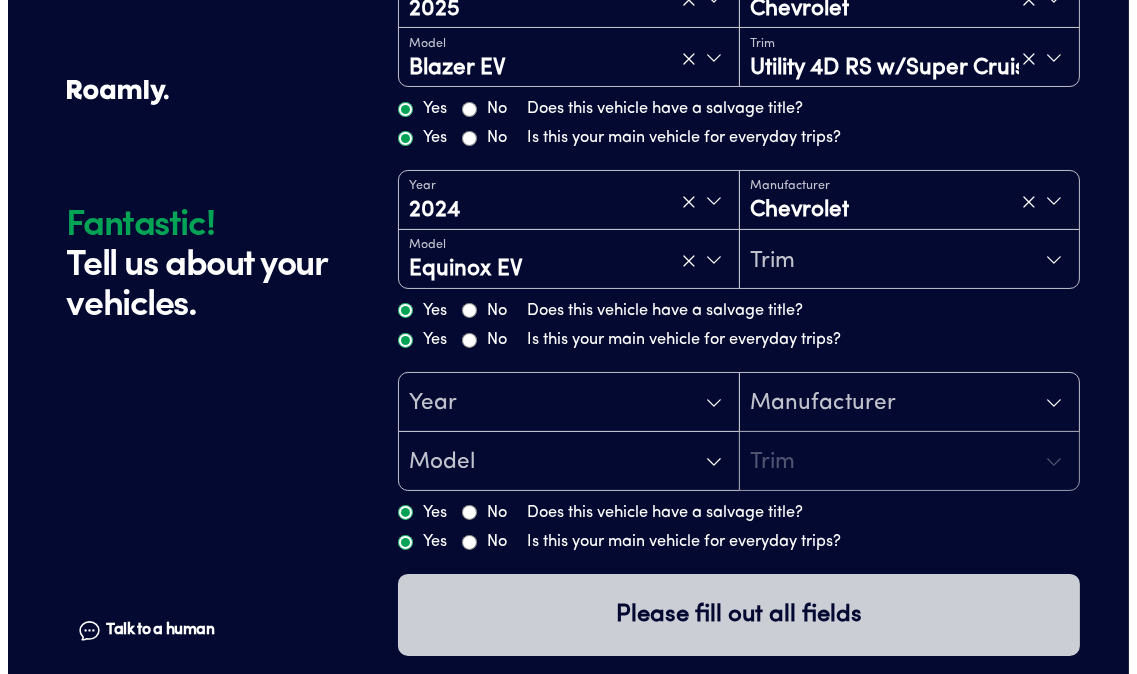 scroll, scrollTop: 197, scrollLeft: 0, axis: vertical 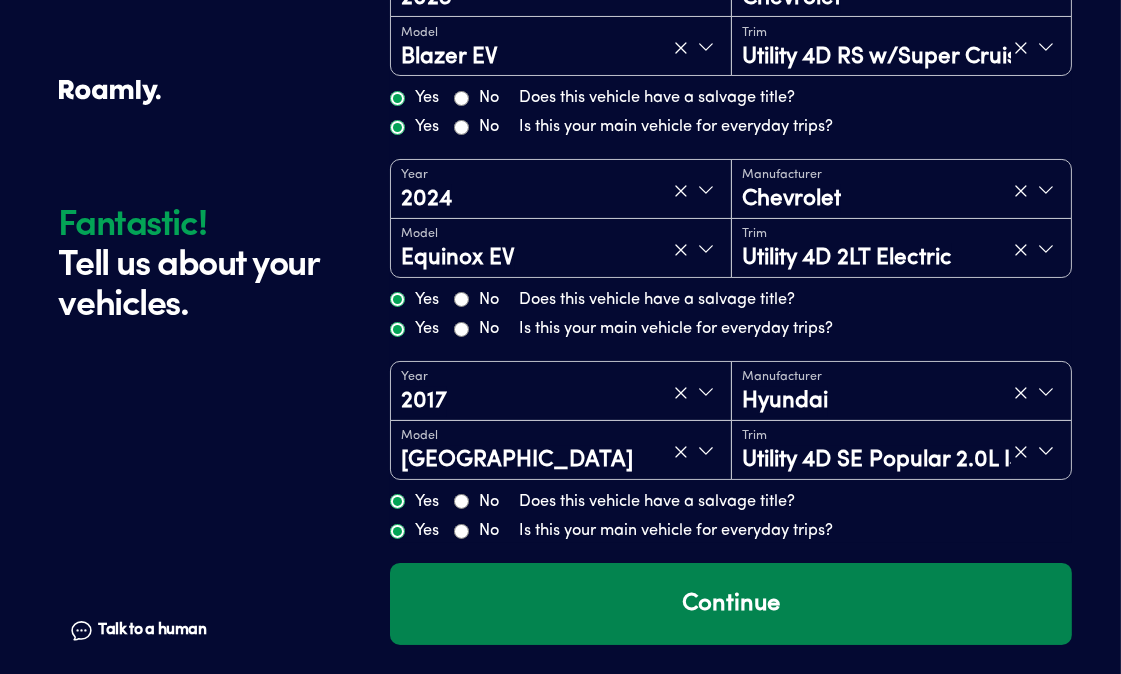 click on "Continue" at bounding box center (731, 604) 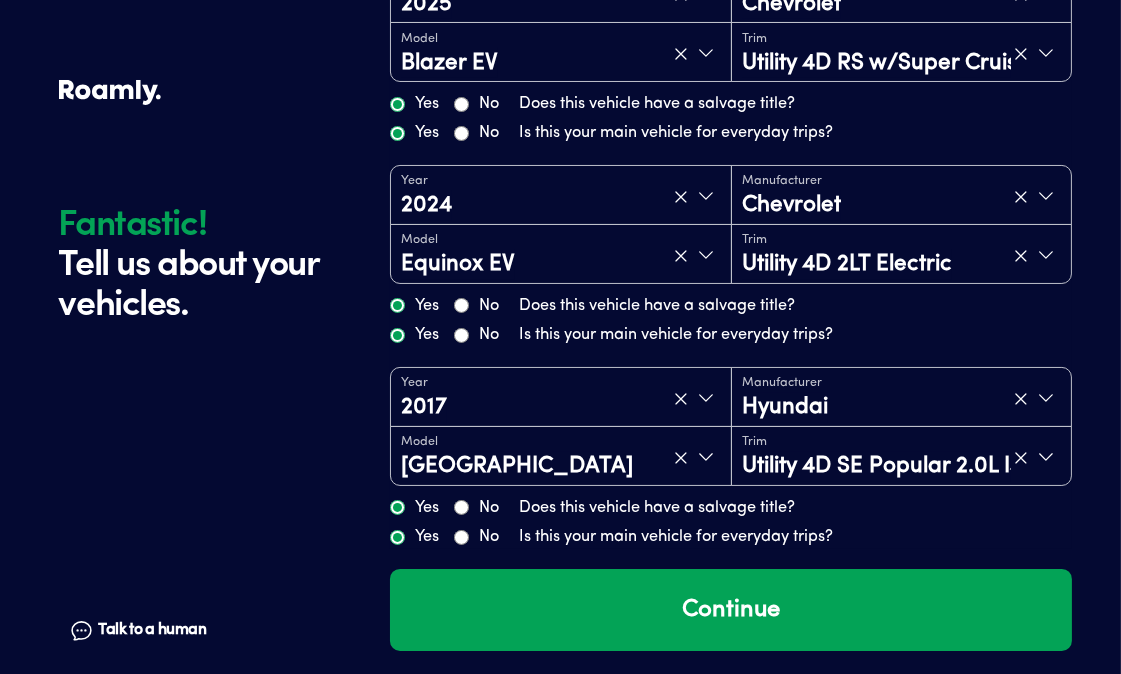 scroll, scrollTop: 197, scrollLeft: 0, axis: vertical 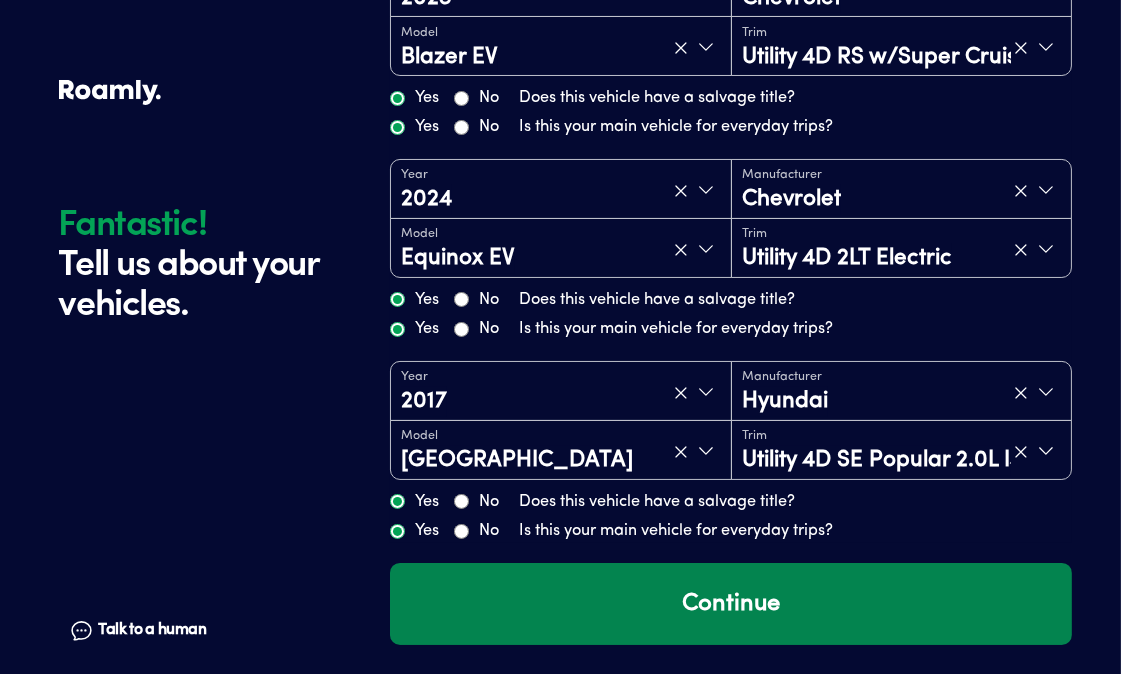 click on "Continue" at bounding box center [731, 604] 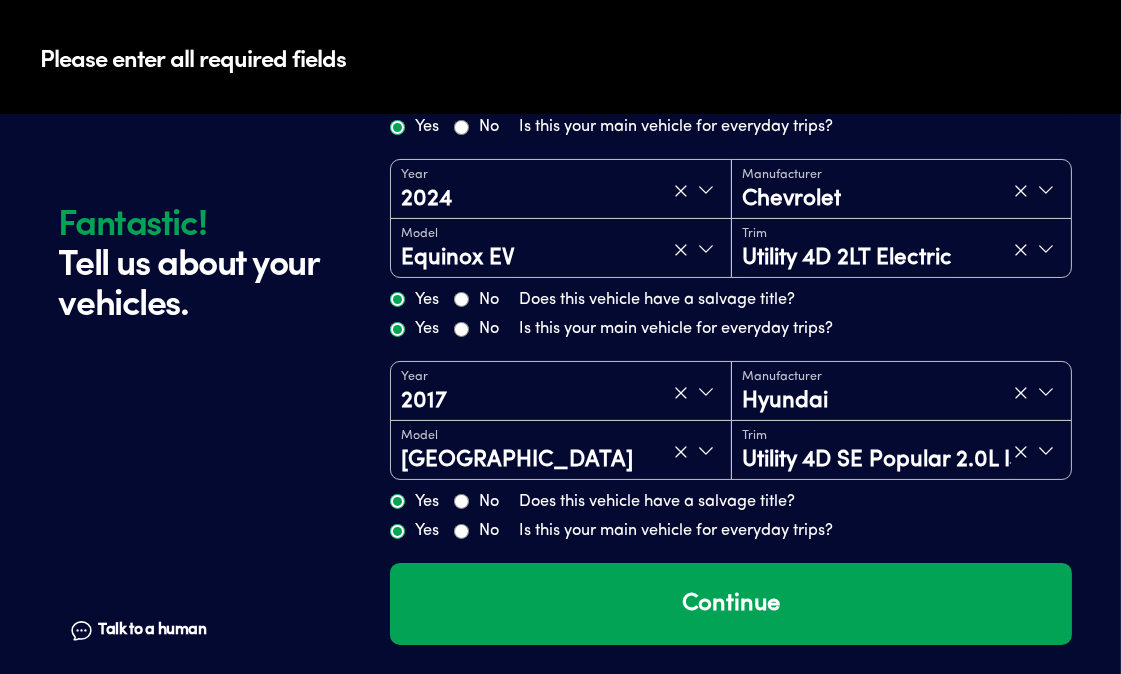 click on "Please enter all required fields" at bounding box center (193, 57) 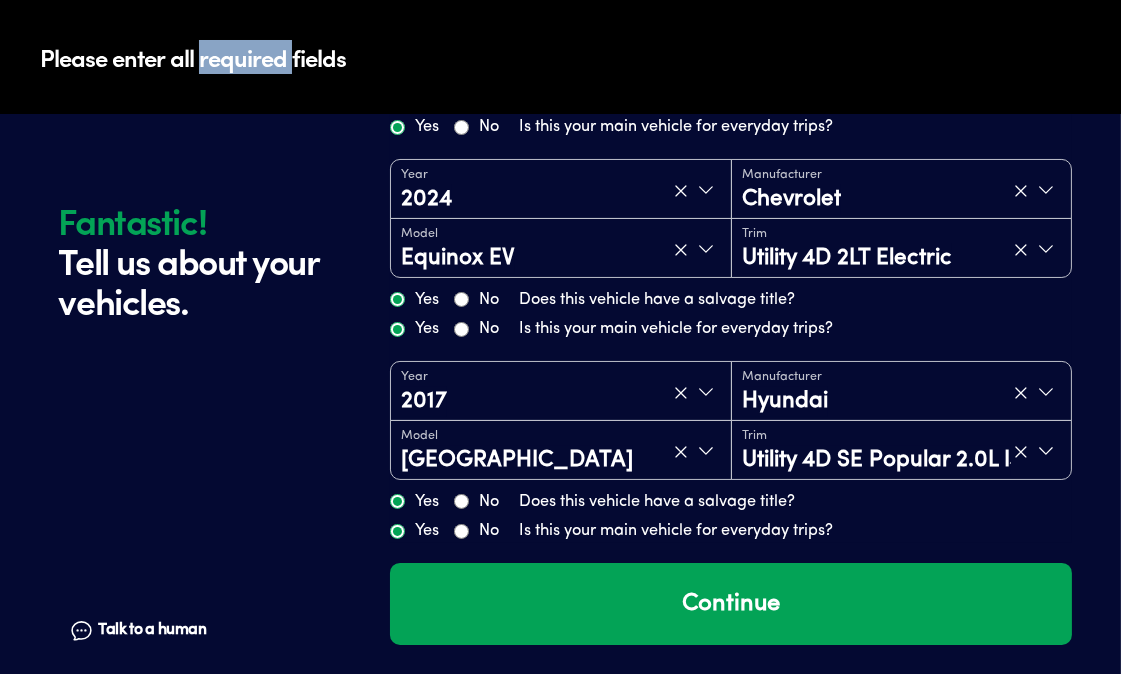 click on "Please enter all required fields" at bounding box center [193, 57] 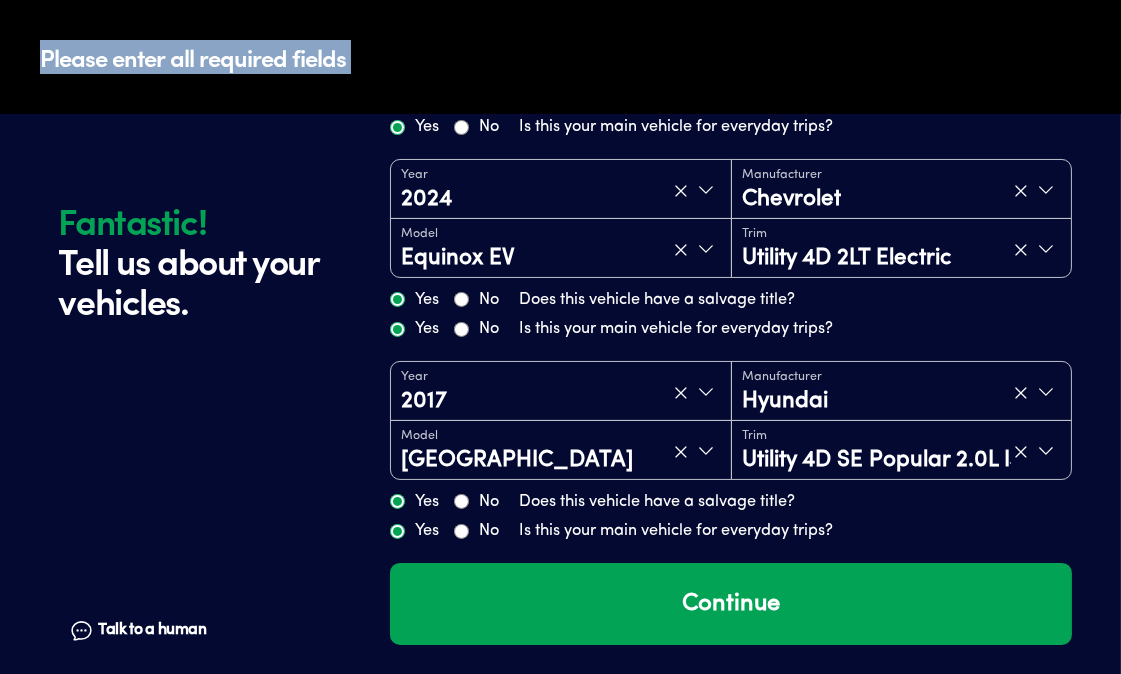 click on "Please enter all required fields" at bounding box center (193, 57) 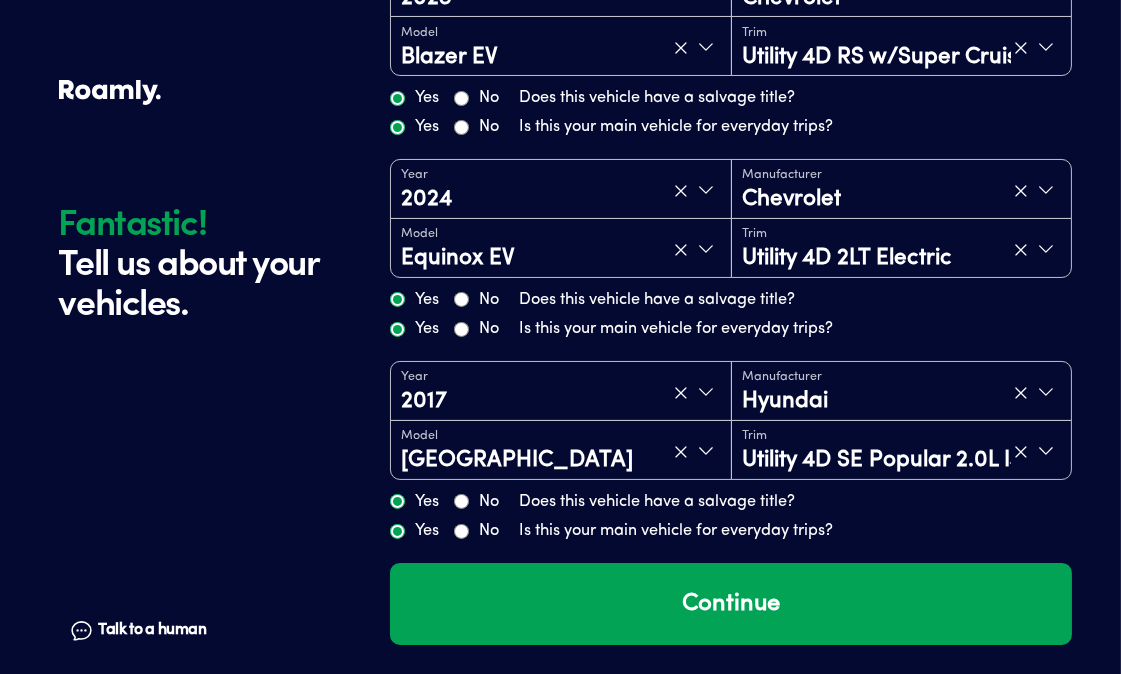 scroll, scrollTop: 0, scrollLeft: 0, axis: both 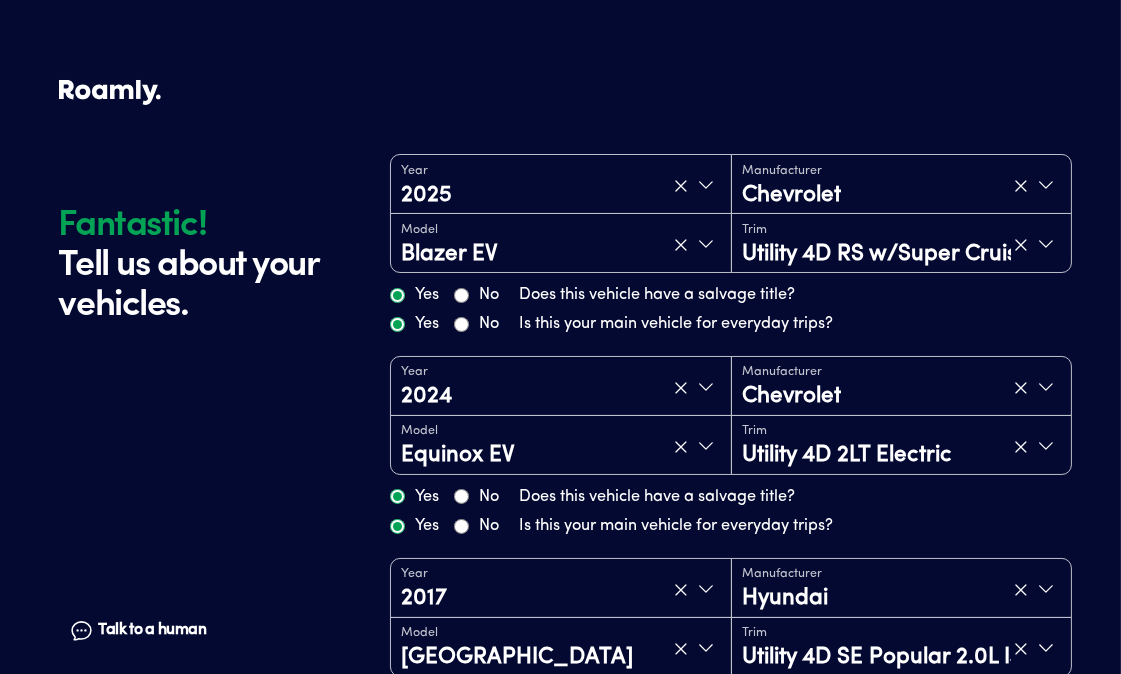 click on "Yes" at bounding box center (414, 324) 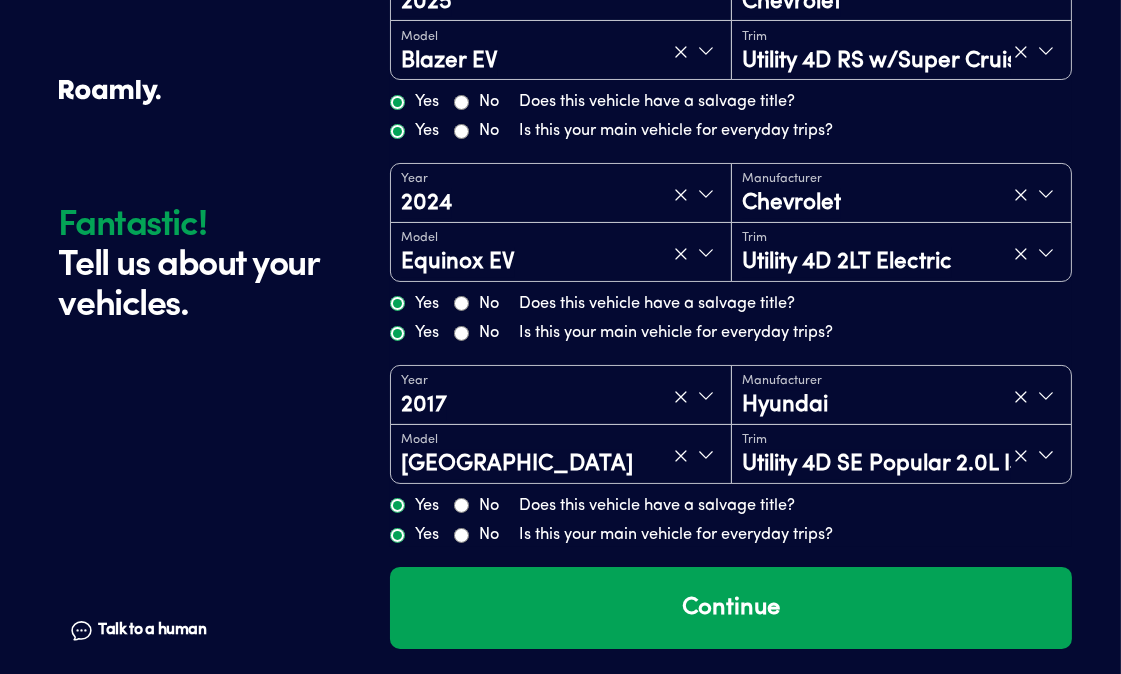 scroll, scrollTop: 197, scrollLeft: 0, axis: vertical 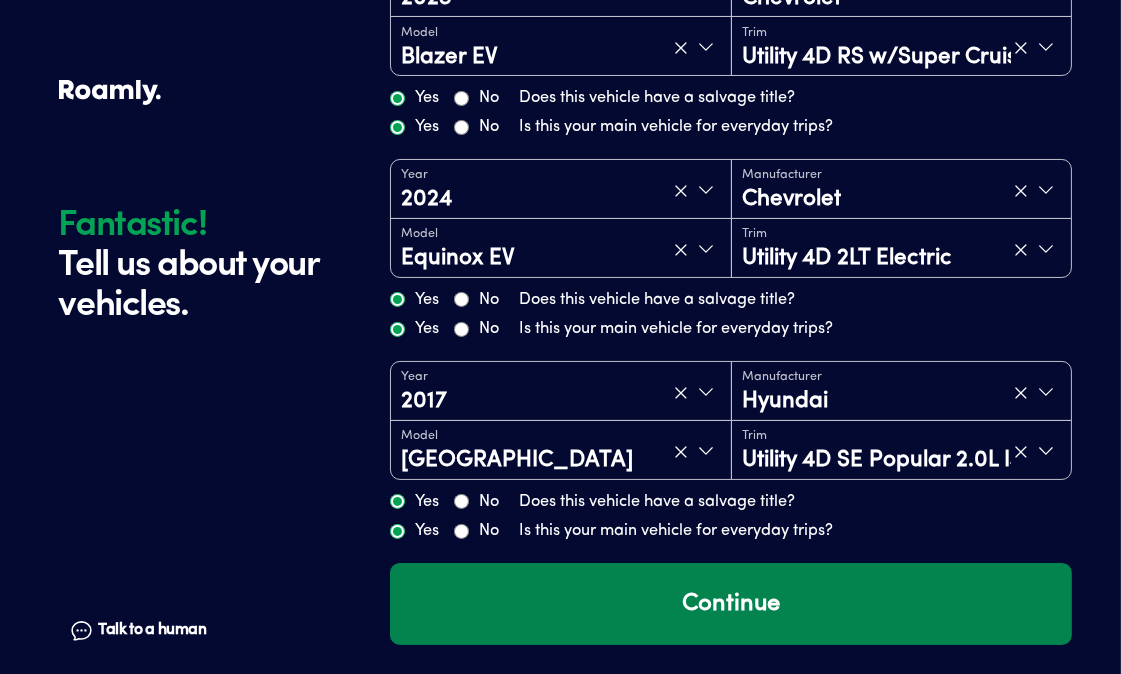 click on "Continue" at bounding box center (731, 604) 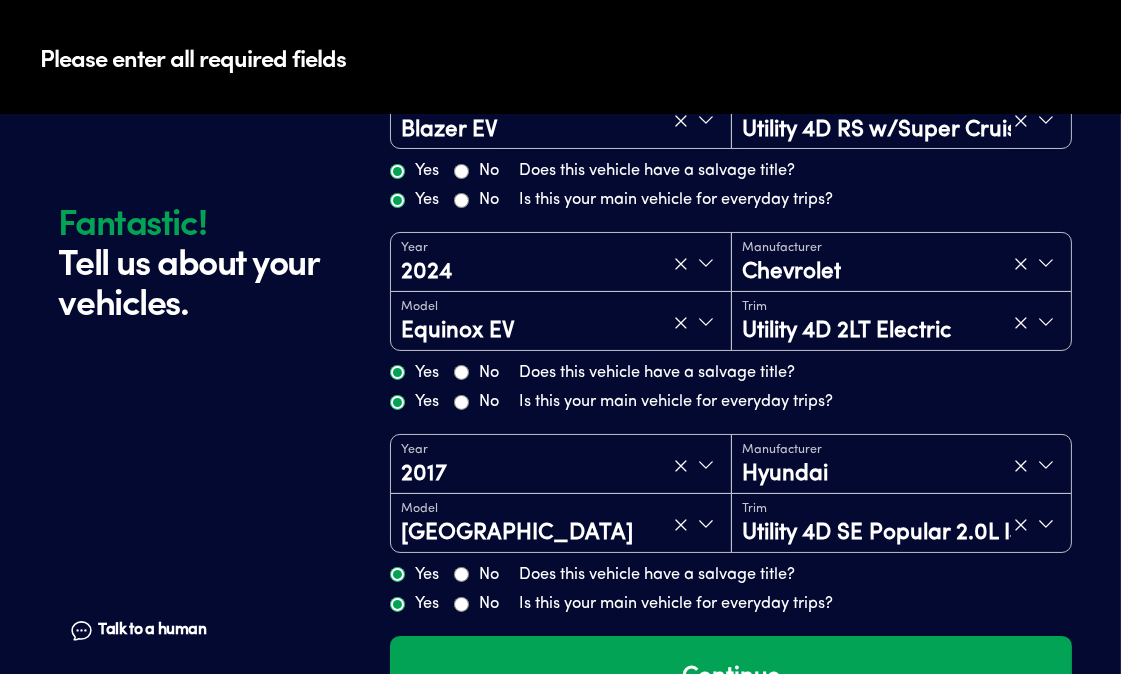 scroll, scrollTop: 0, scrollLeft: 0, axis: both 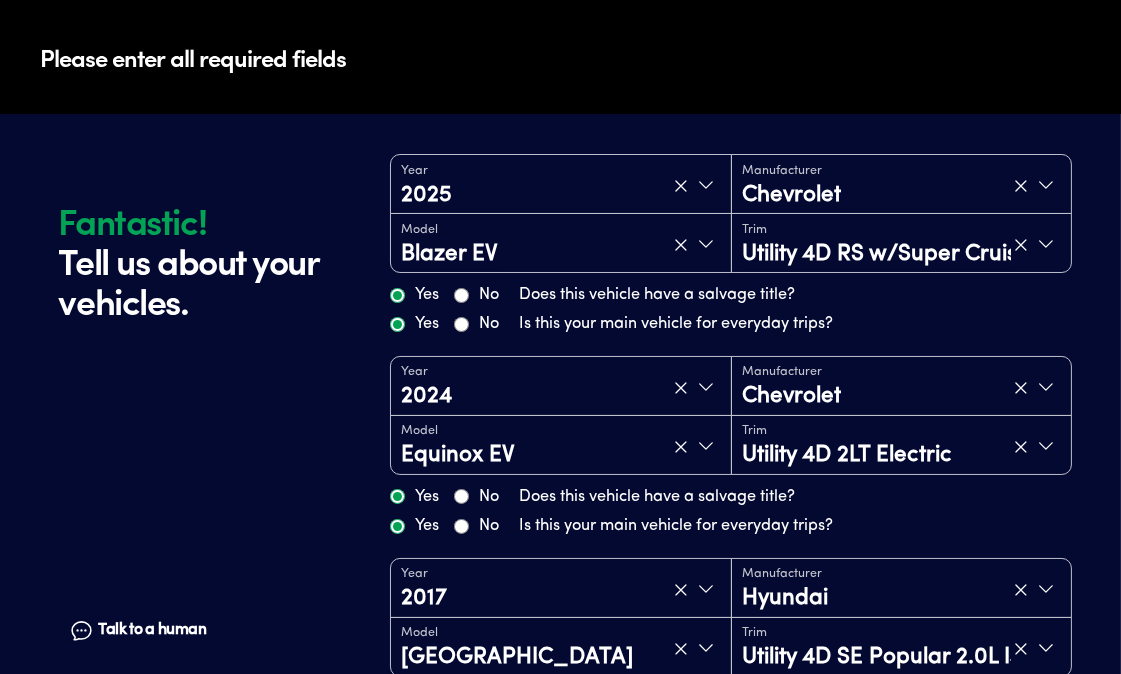 click on "No" at bounding box center [461, 324] 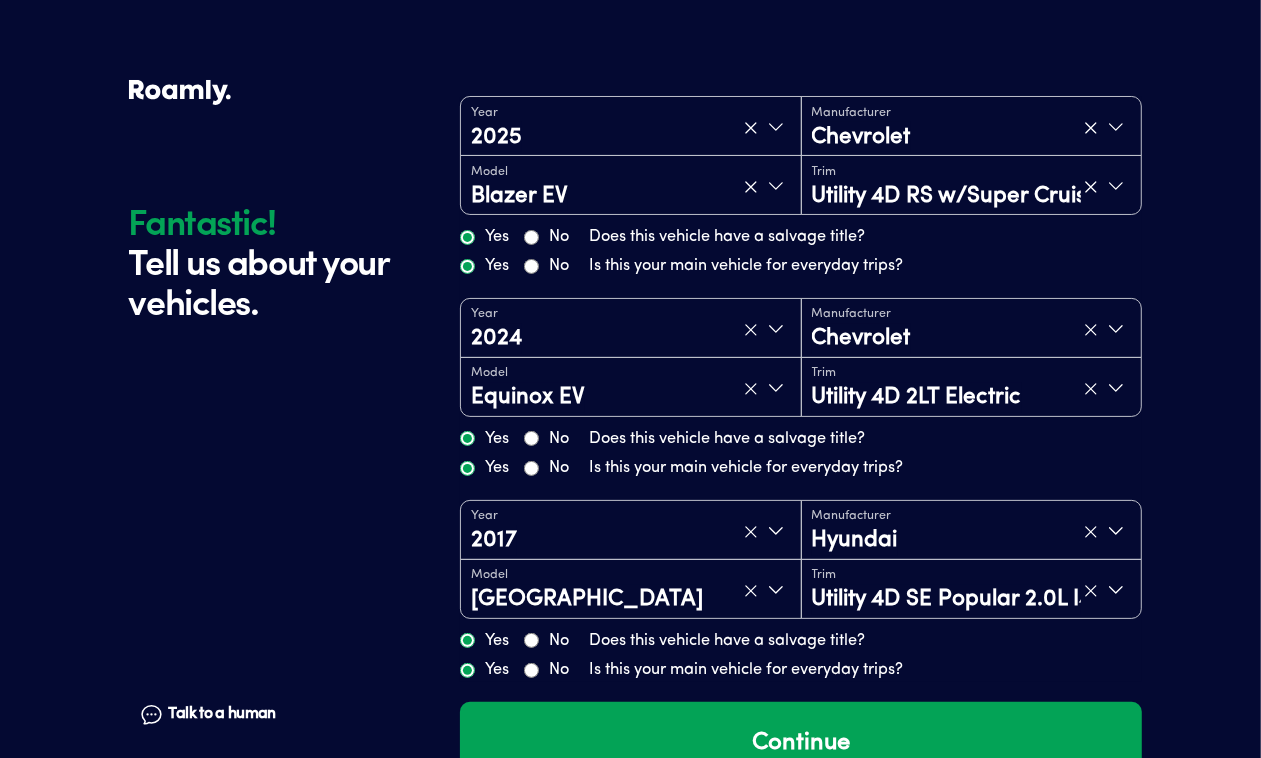 scroll, scrollTop: 113, scrollLeft: 0, axis: vertical 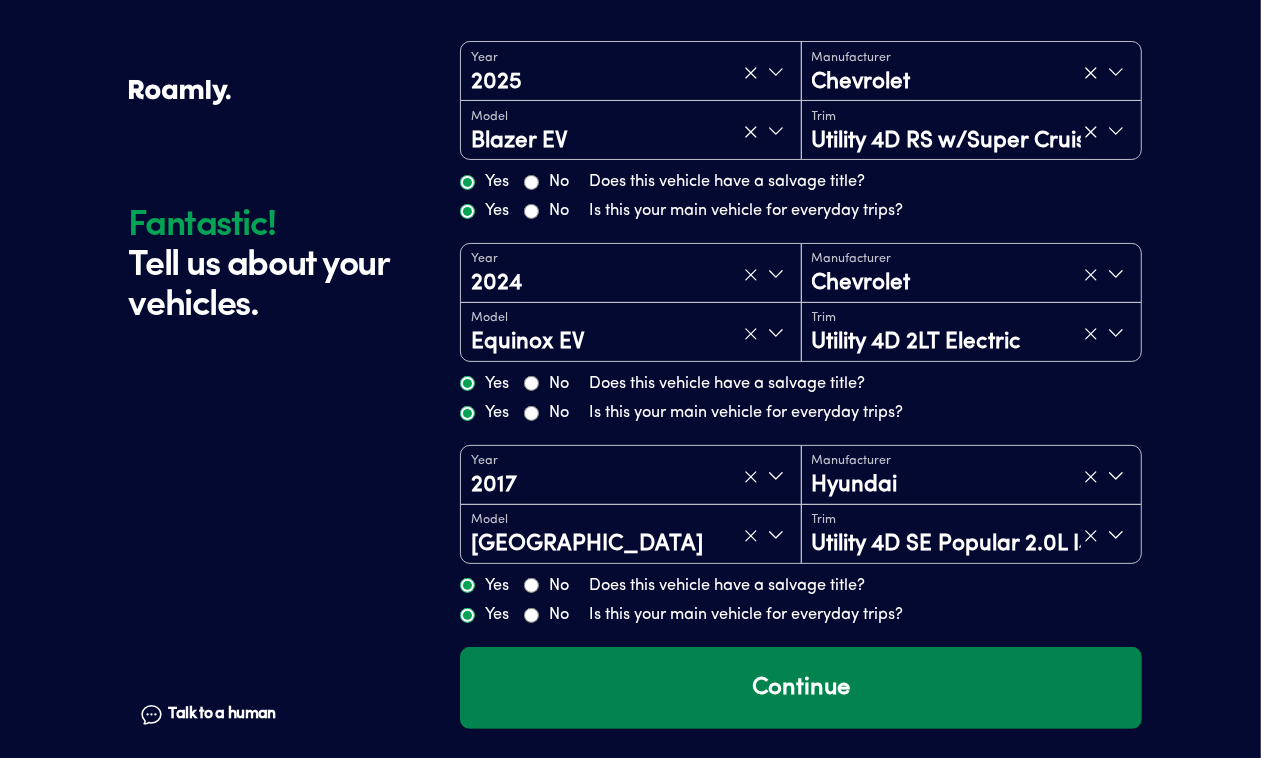 click on "Continue" at bounding box center [801, 688] 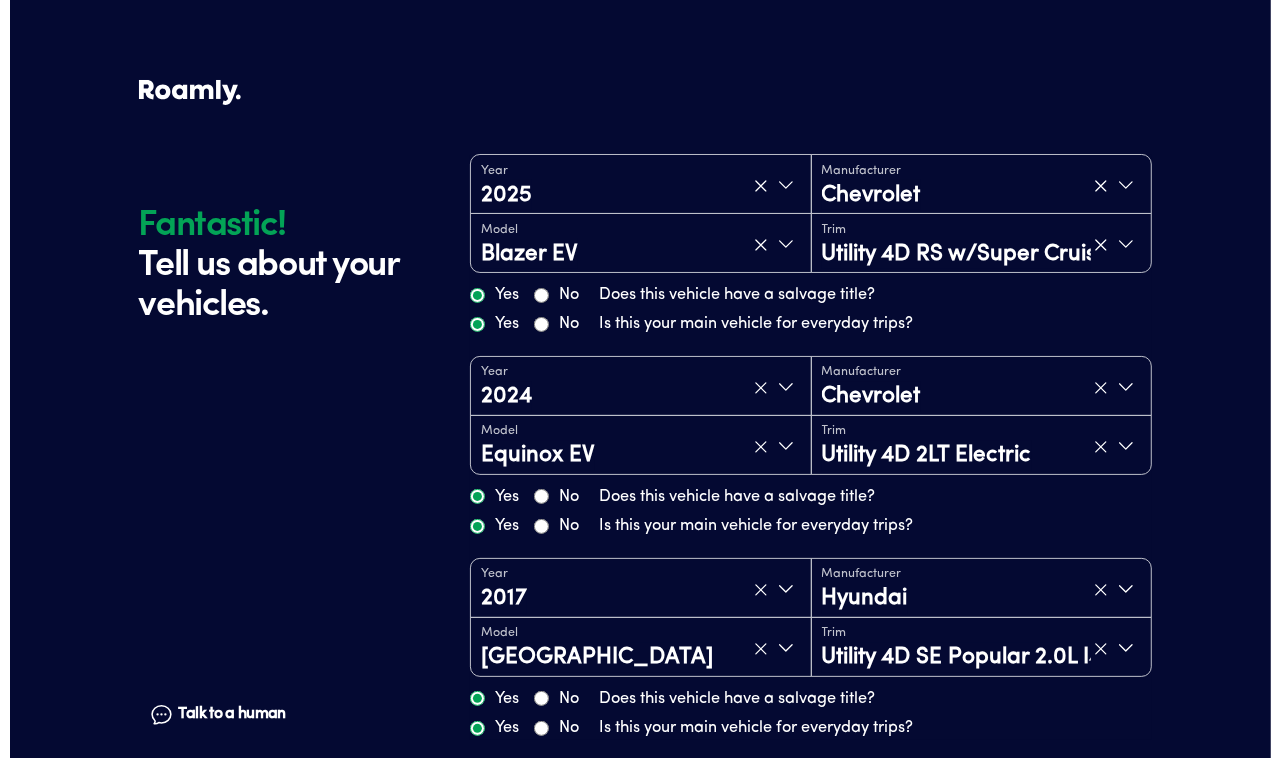 scroll, scrollTop: 113, scrollLeft: 0, axis: vertical 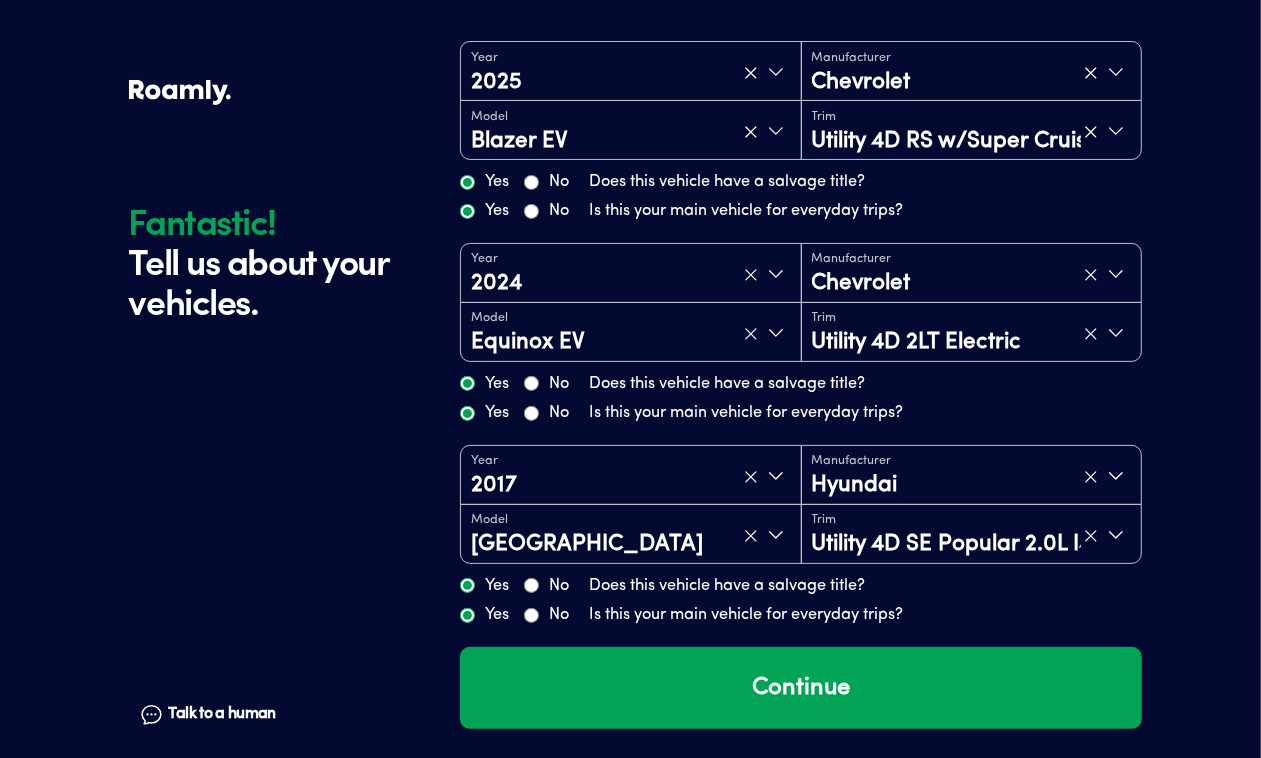 click on "Yes" at bounding box center (497, 211) 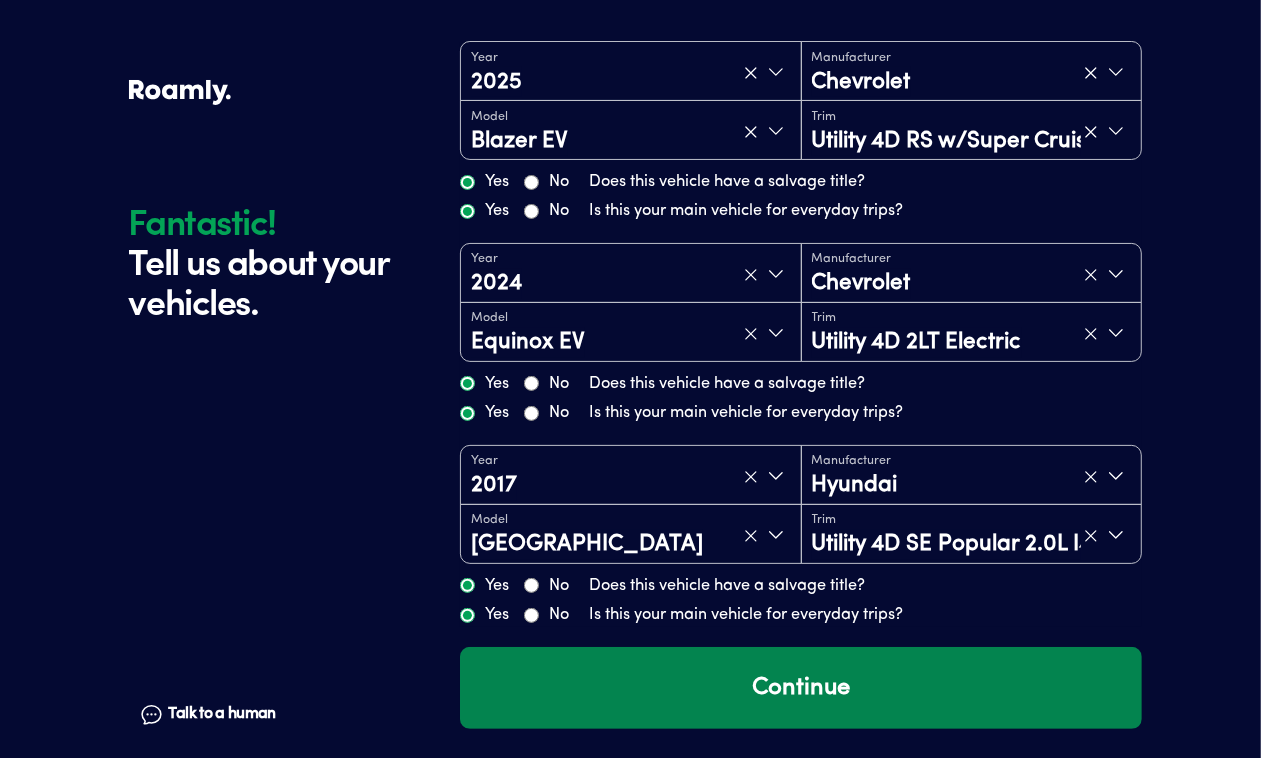 click on "Continue" at bounding box center [801, 688] 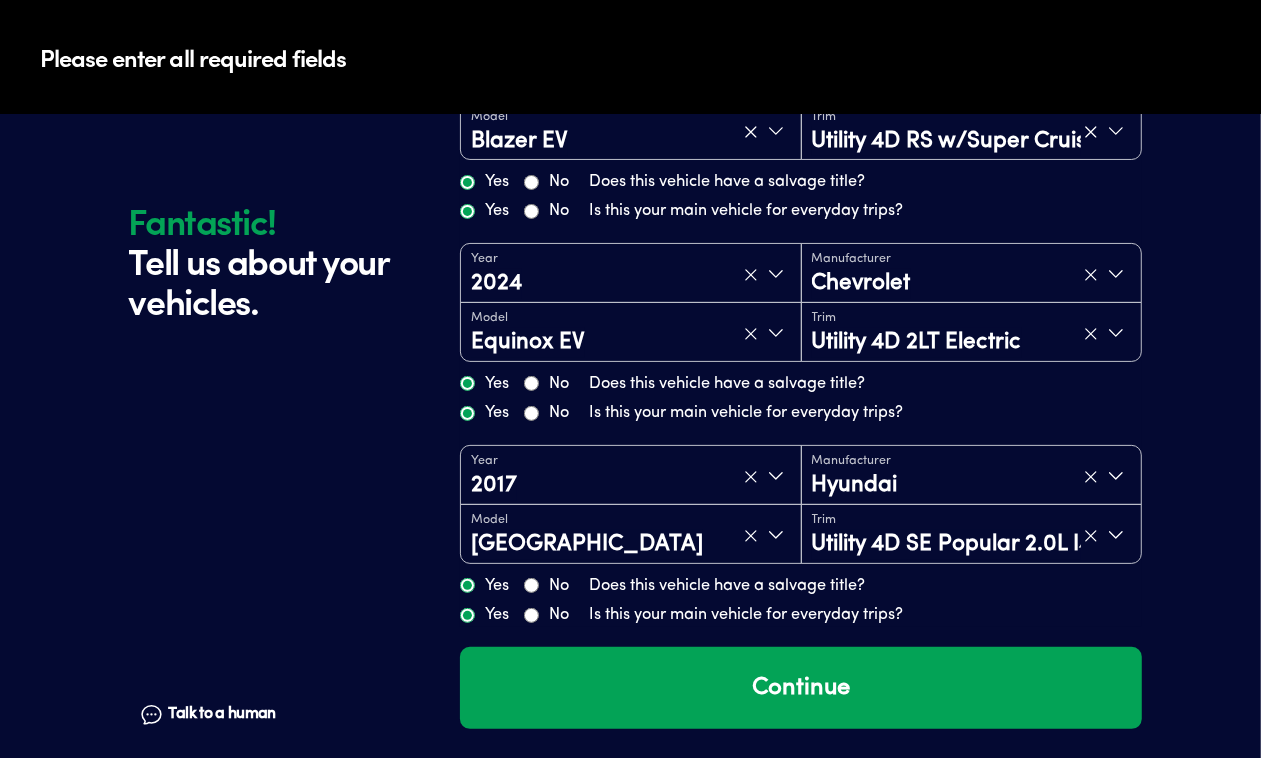 click on "No" at bounding box center (546, 615) 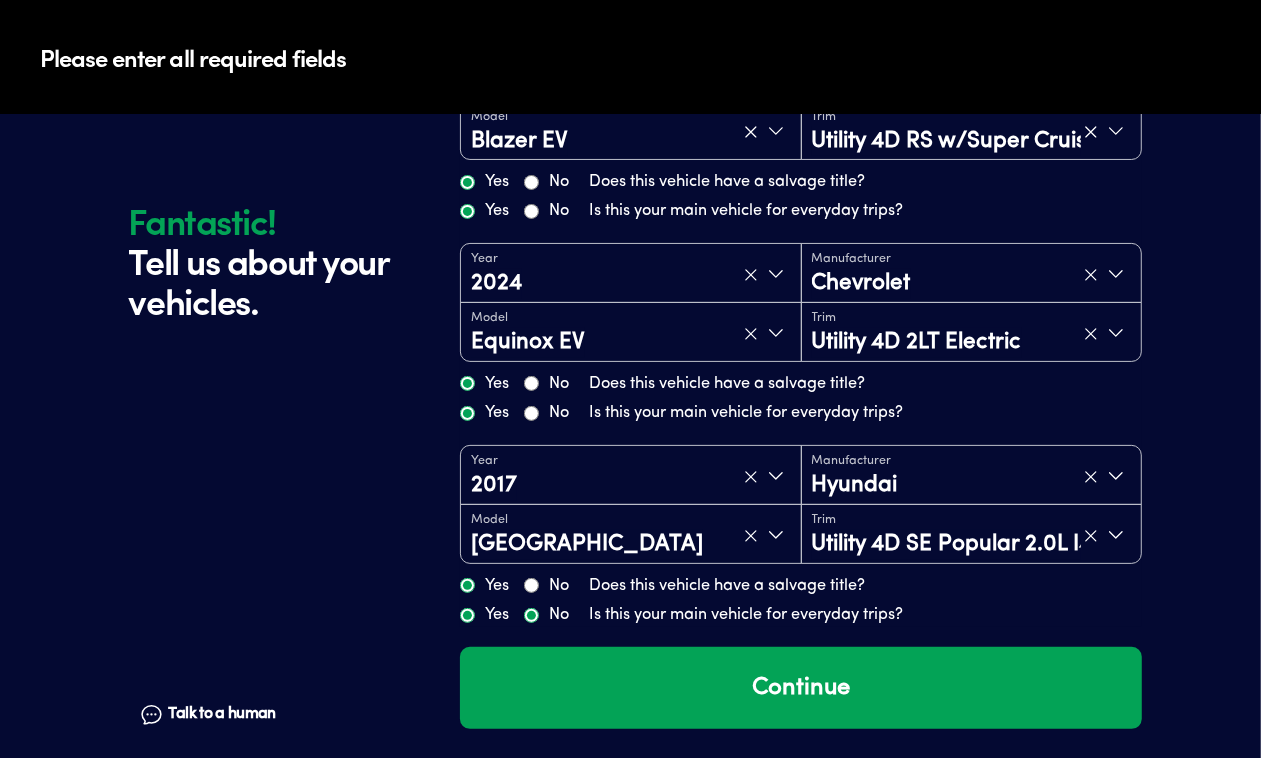 radio on "false" 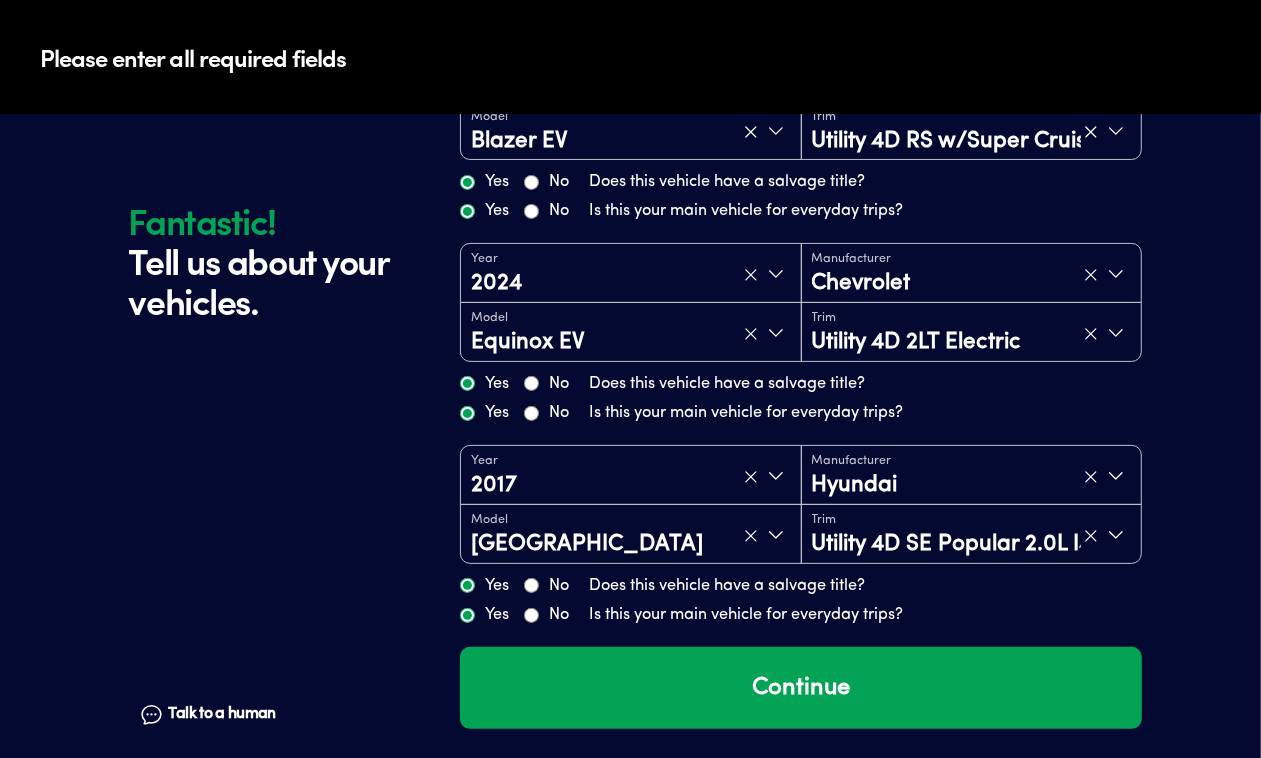 click on "No" at bounding box center (559, 413) 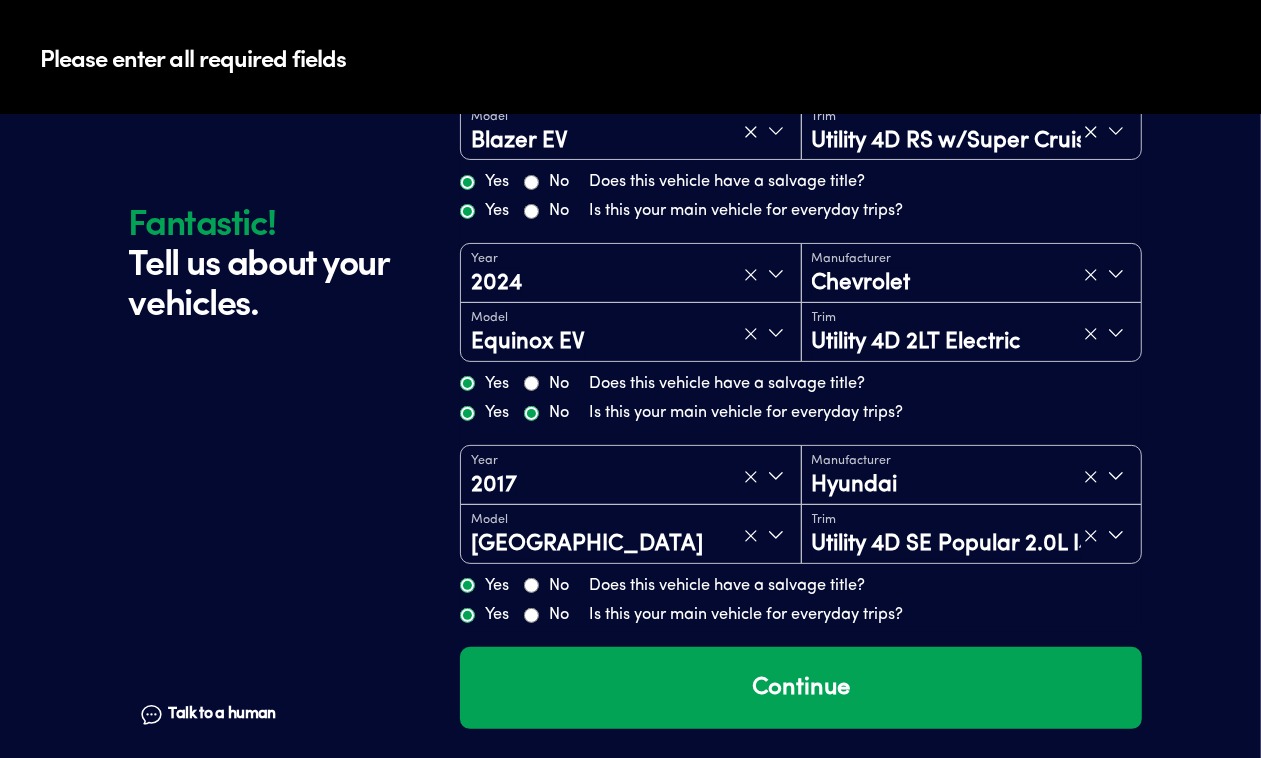 radio on "false" 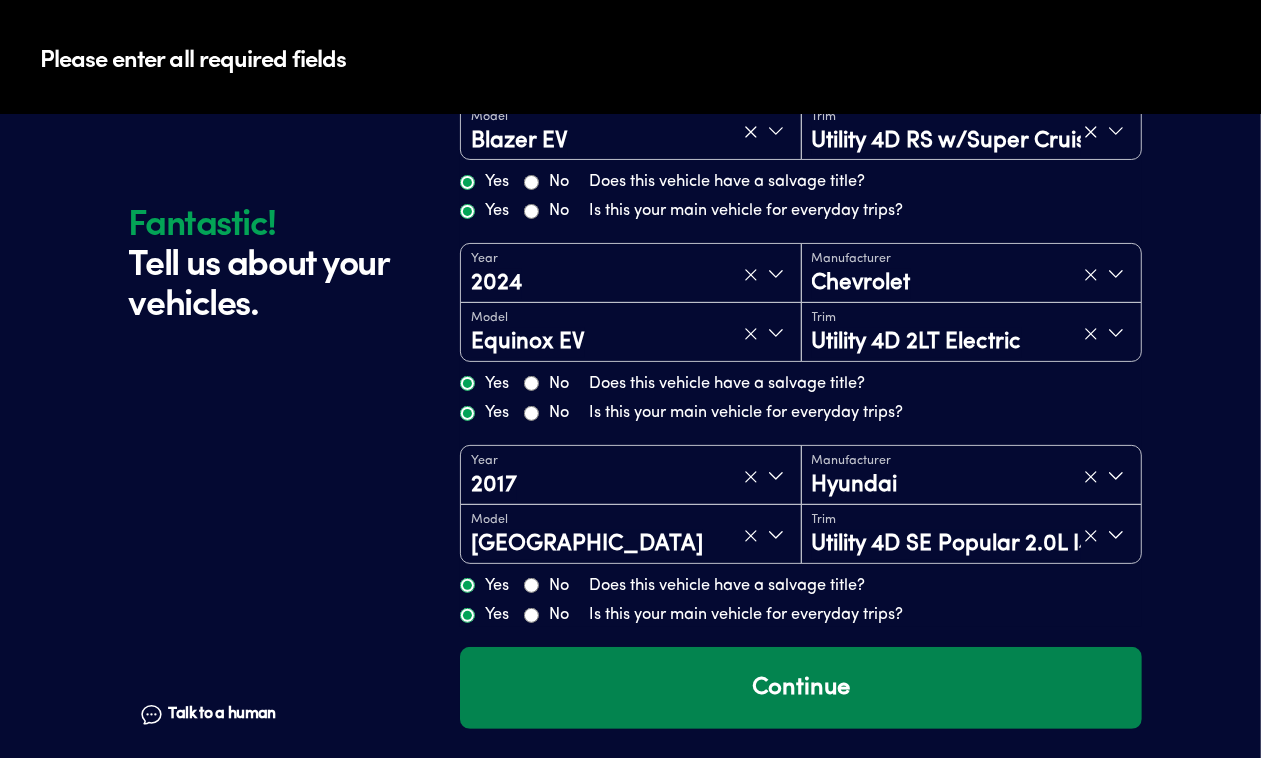 click on "Continue" at bounding box center [801, 688] 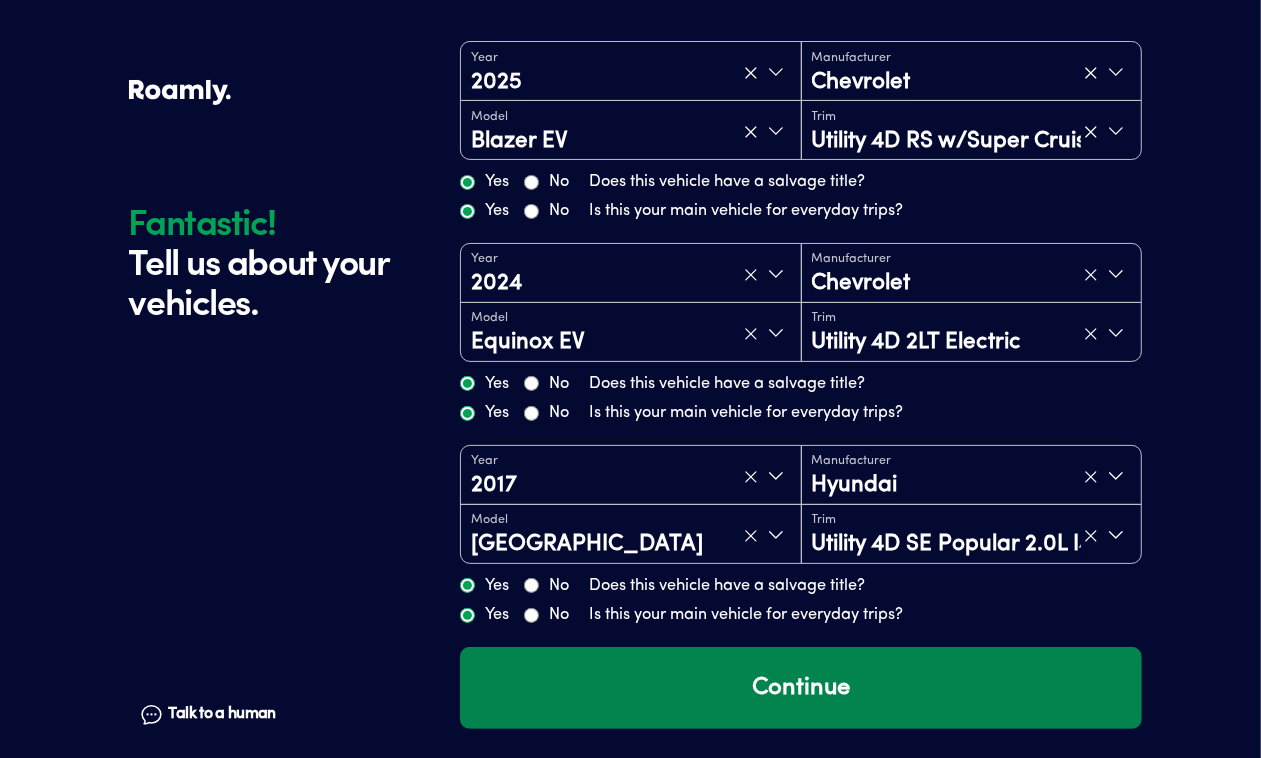 click on "Continue" at bounding box center [801, 688] 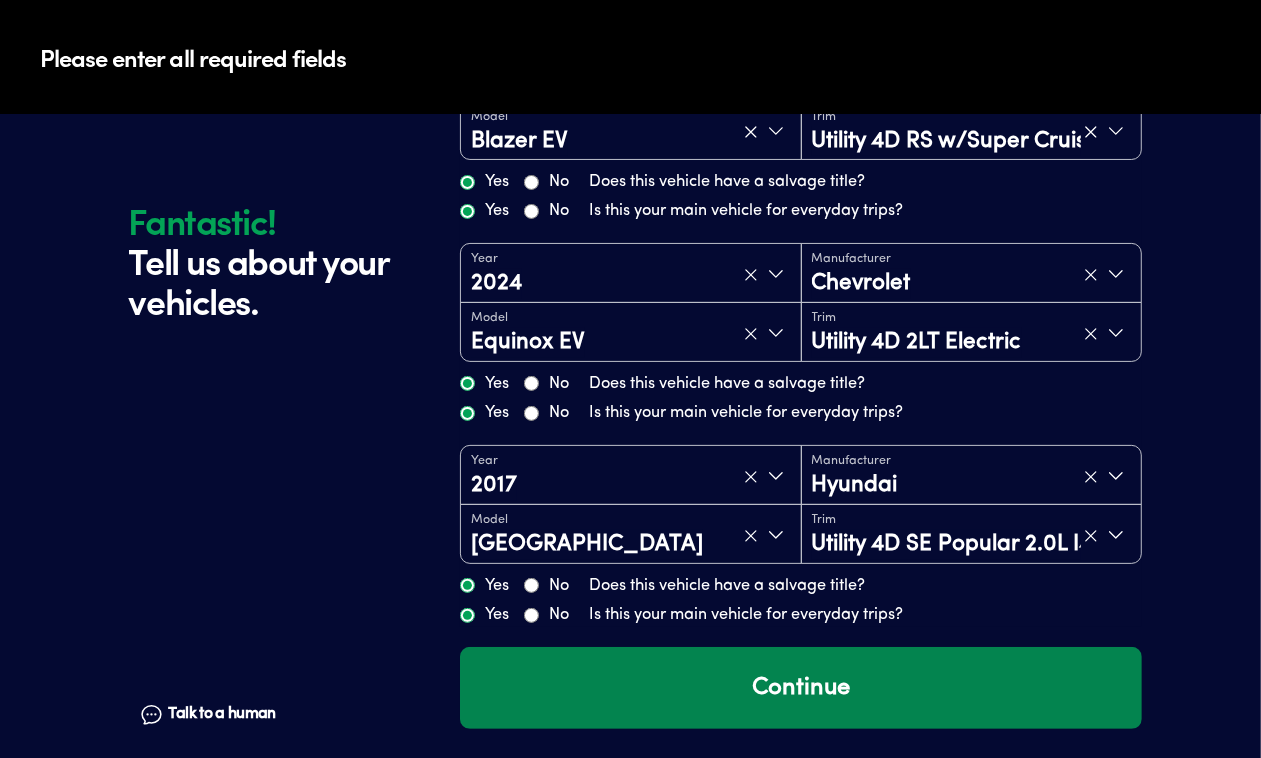 click on "Continue" at bounding box center (801, 688) 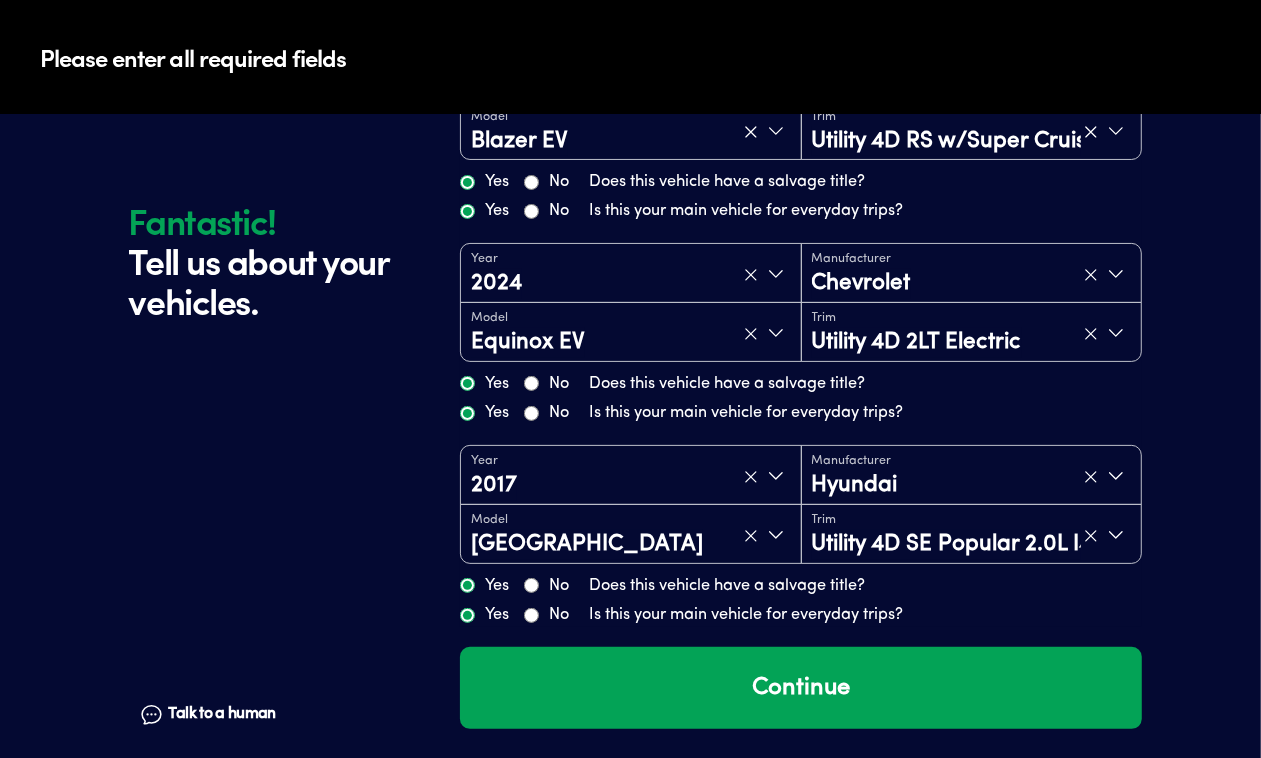 click on "No" at bounding box center (559, 211) 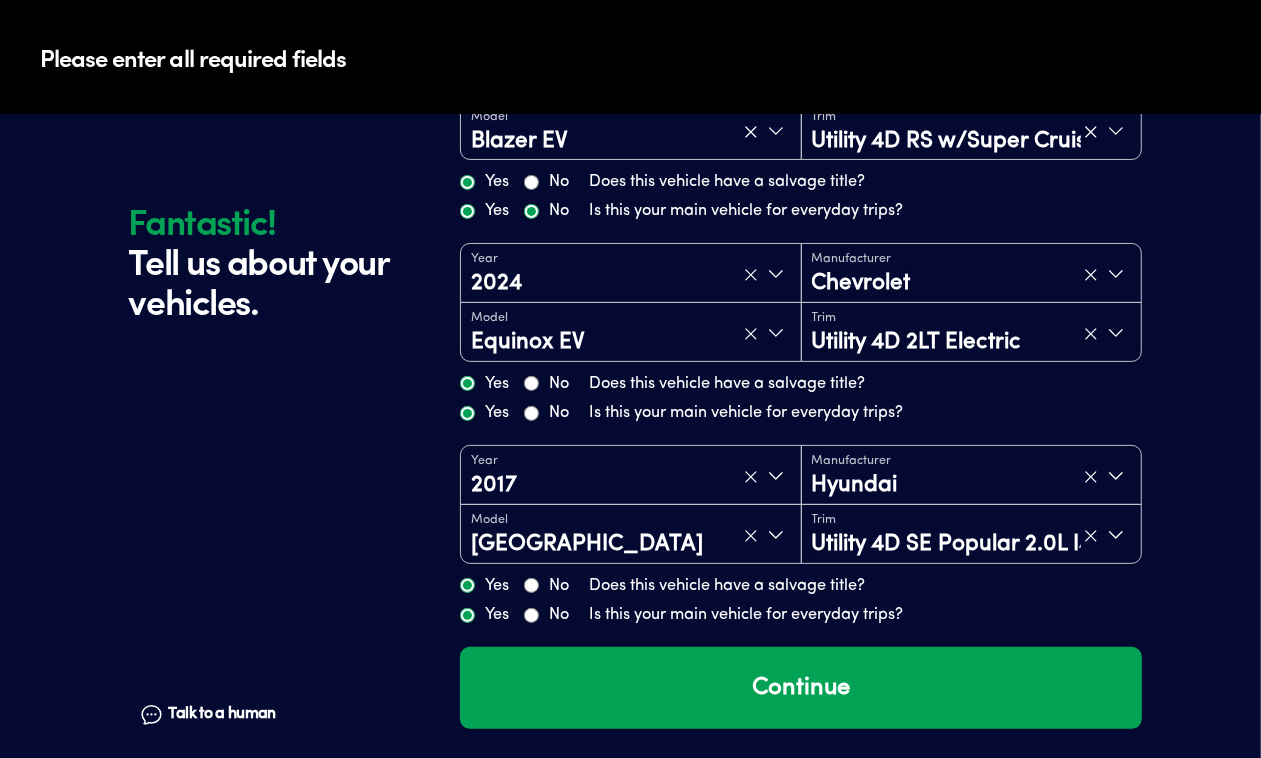 radio on "false" 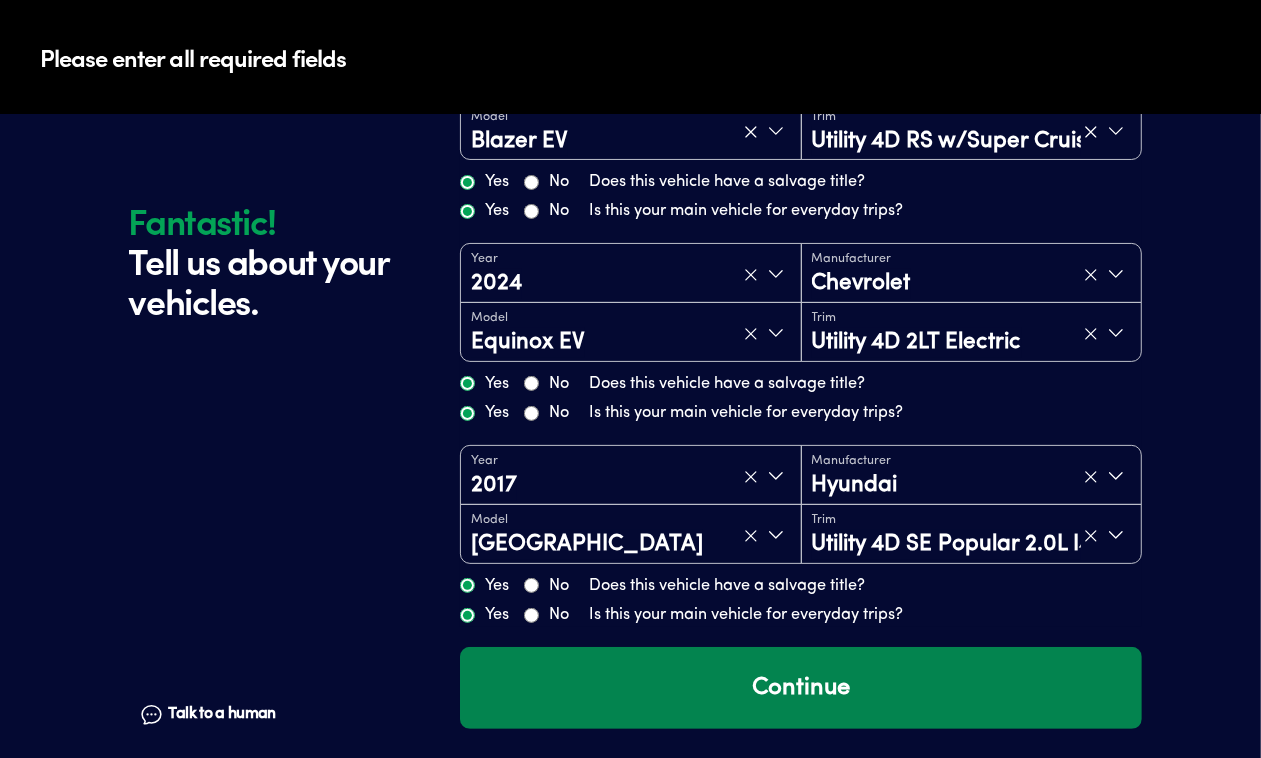 click on "Continue" at bounding box center [801, 688] 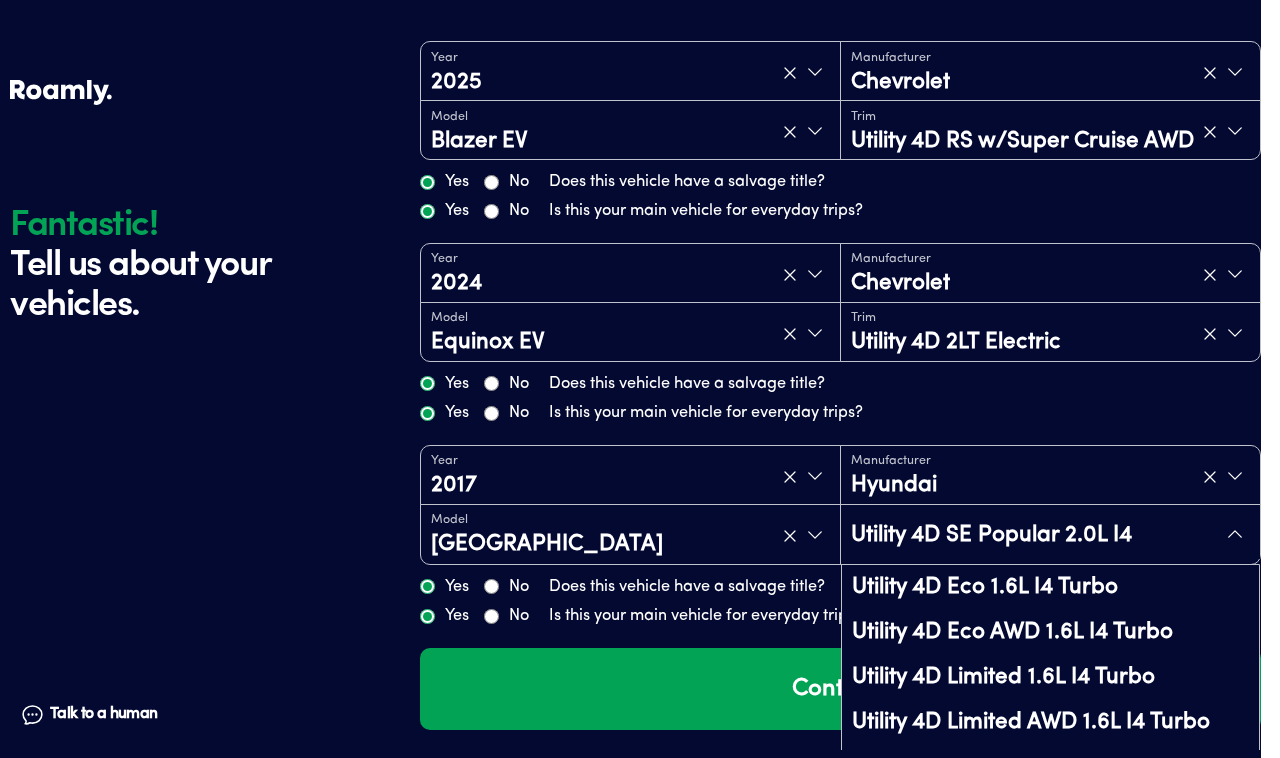 scroll, scrollTop: 211, scrollLeft: 0, axis: vertical 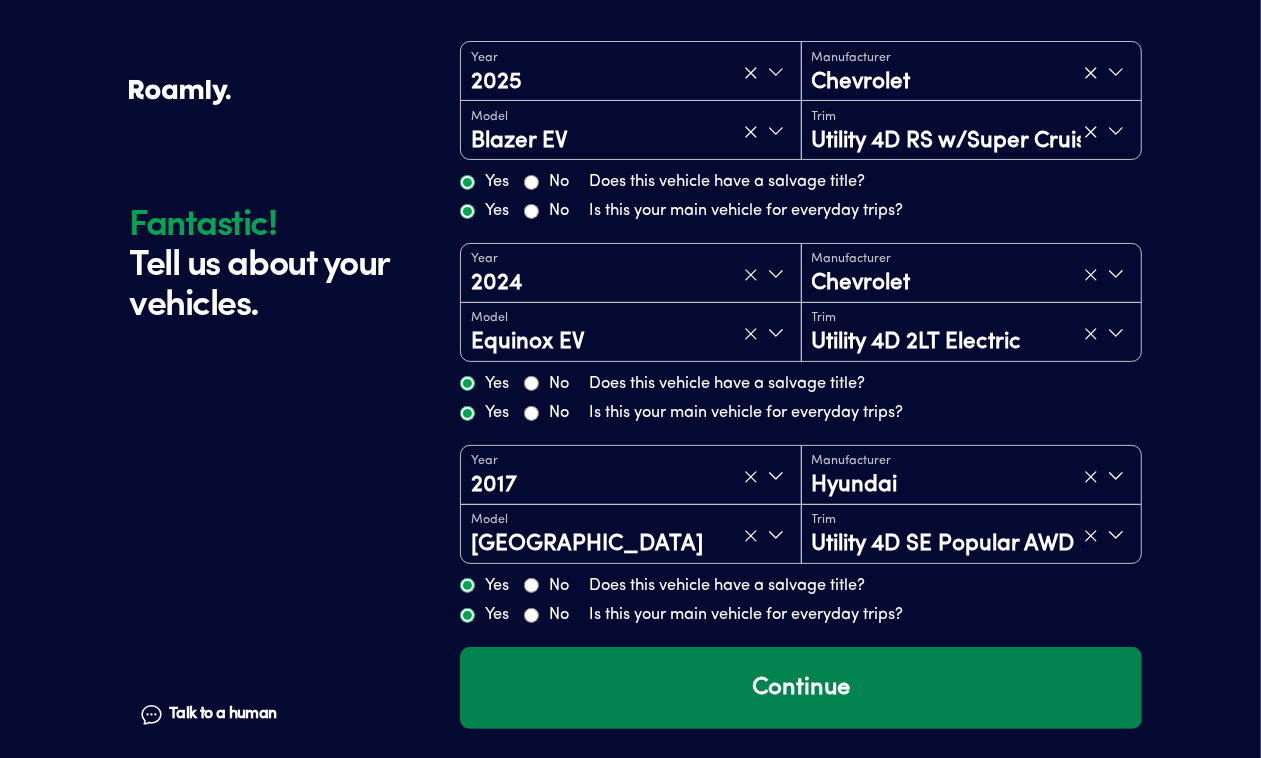 click on "Continue" at bounding box center (801, 688) 